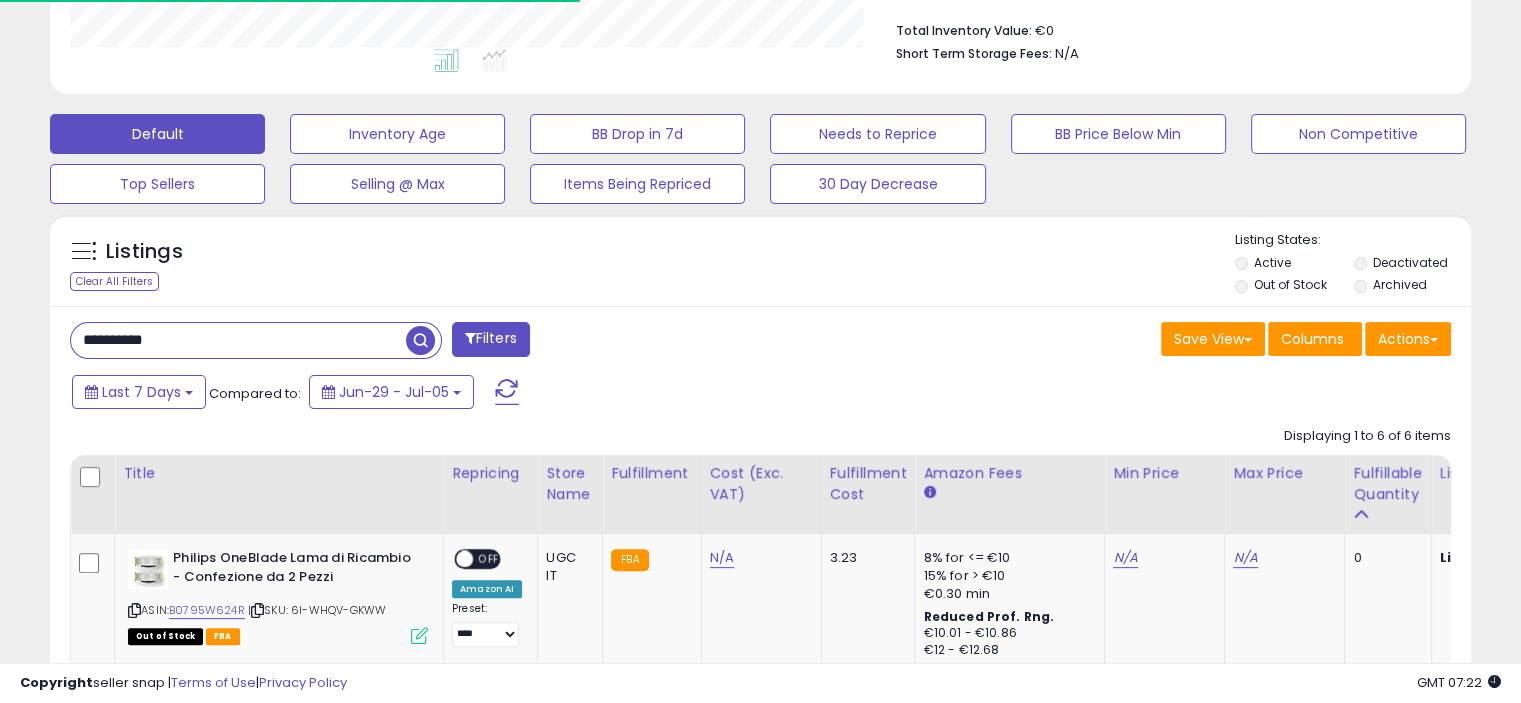 scroll, scrollTop: 516, scrollLeft: 0, axis: vertical 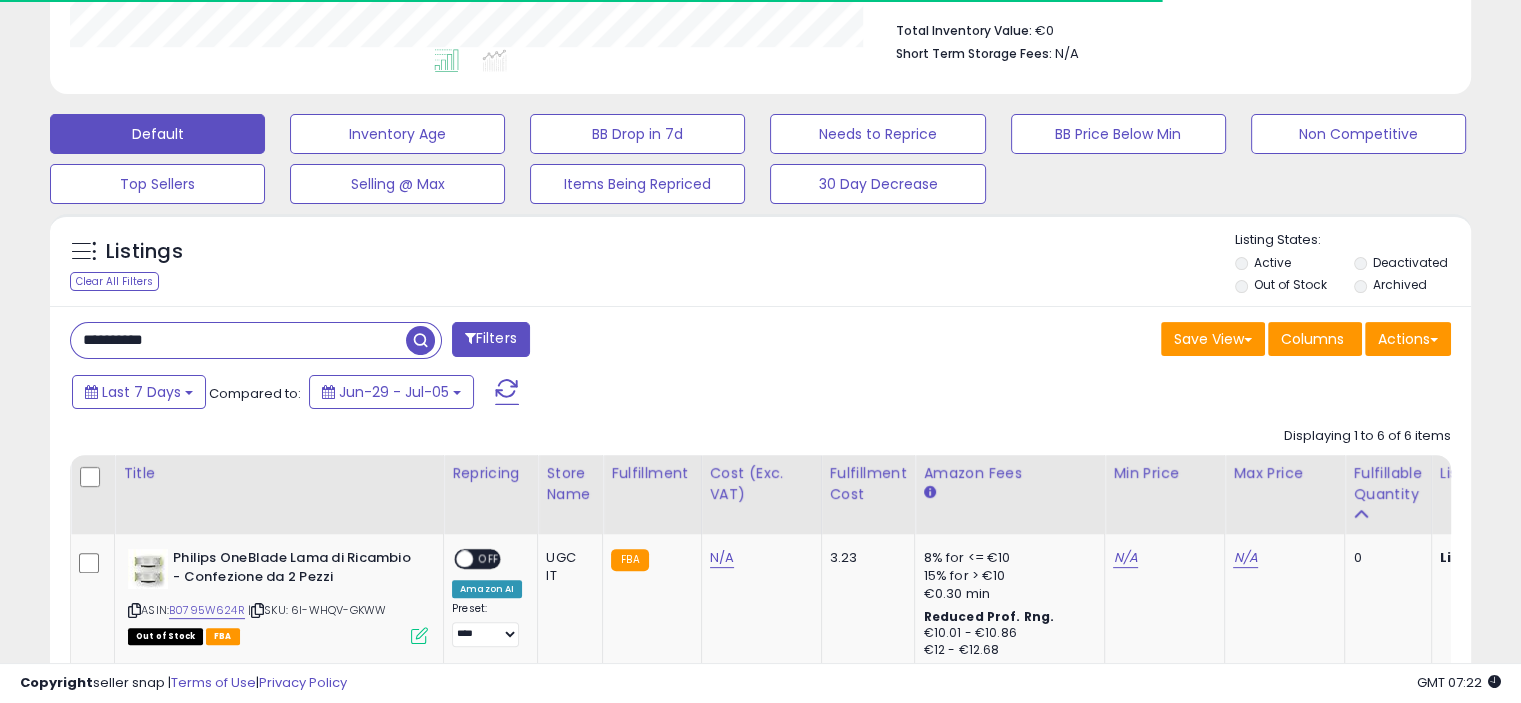click at bounding box center [420, 340] 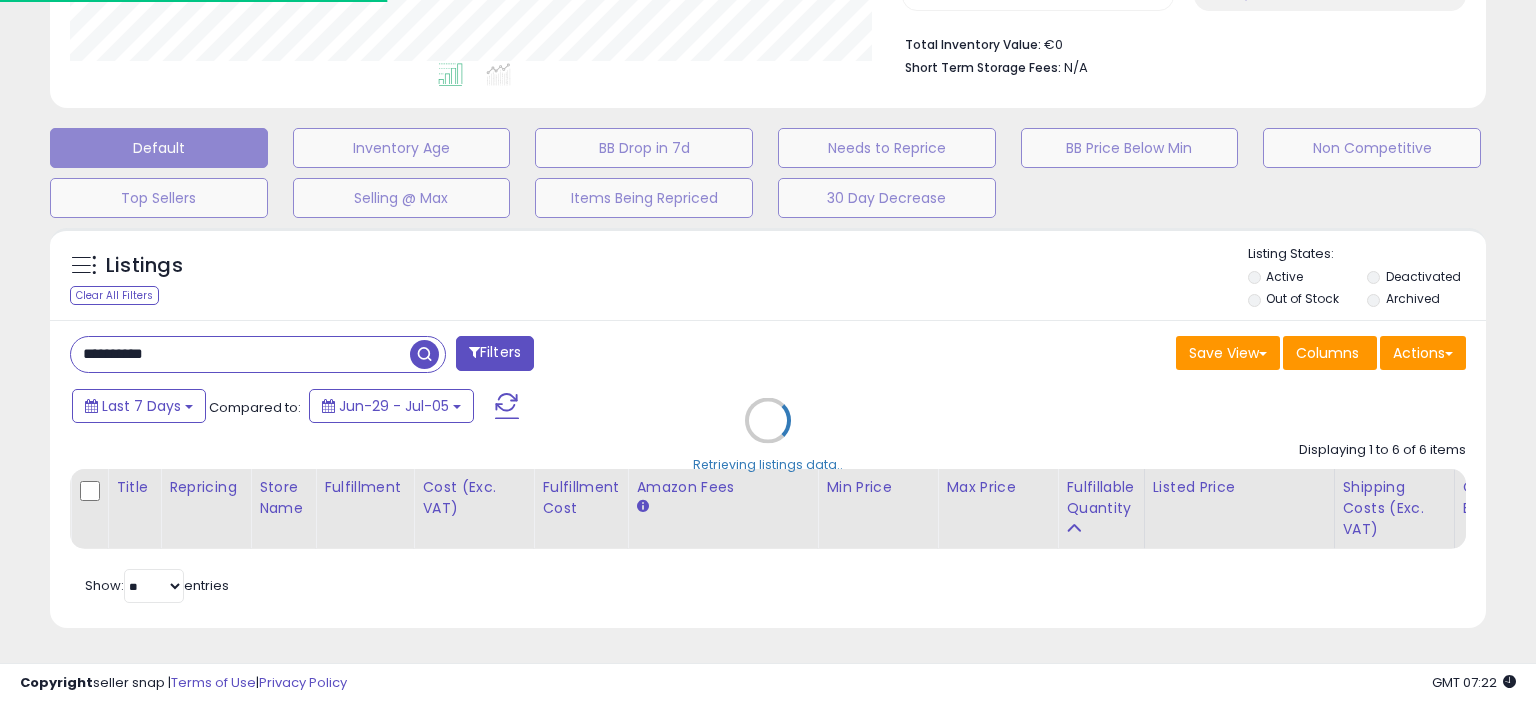 scroll, scrollTop: 999589, scrollLeft: 999168, axis: both 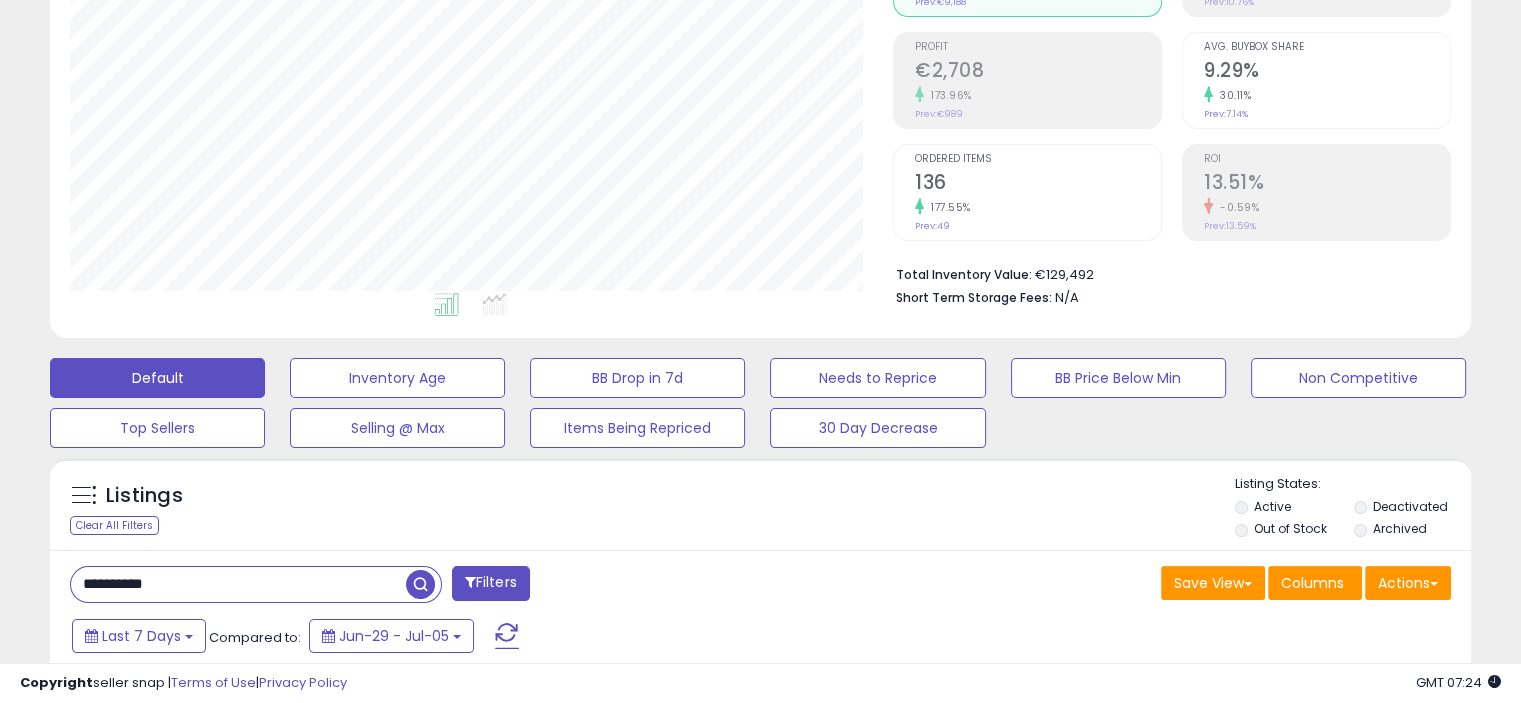 click on "**********" at bounding box center [238, 584] 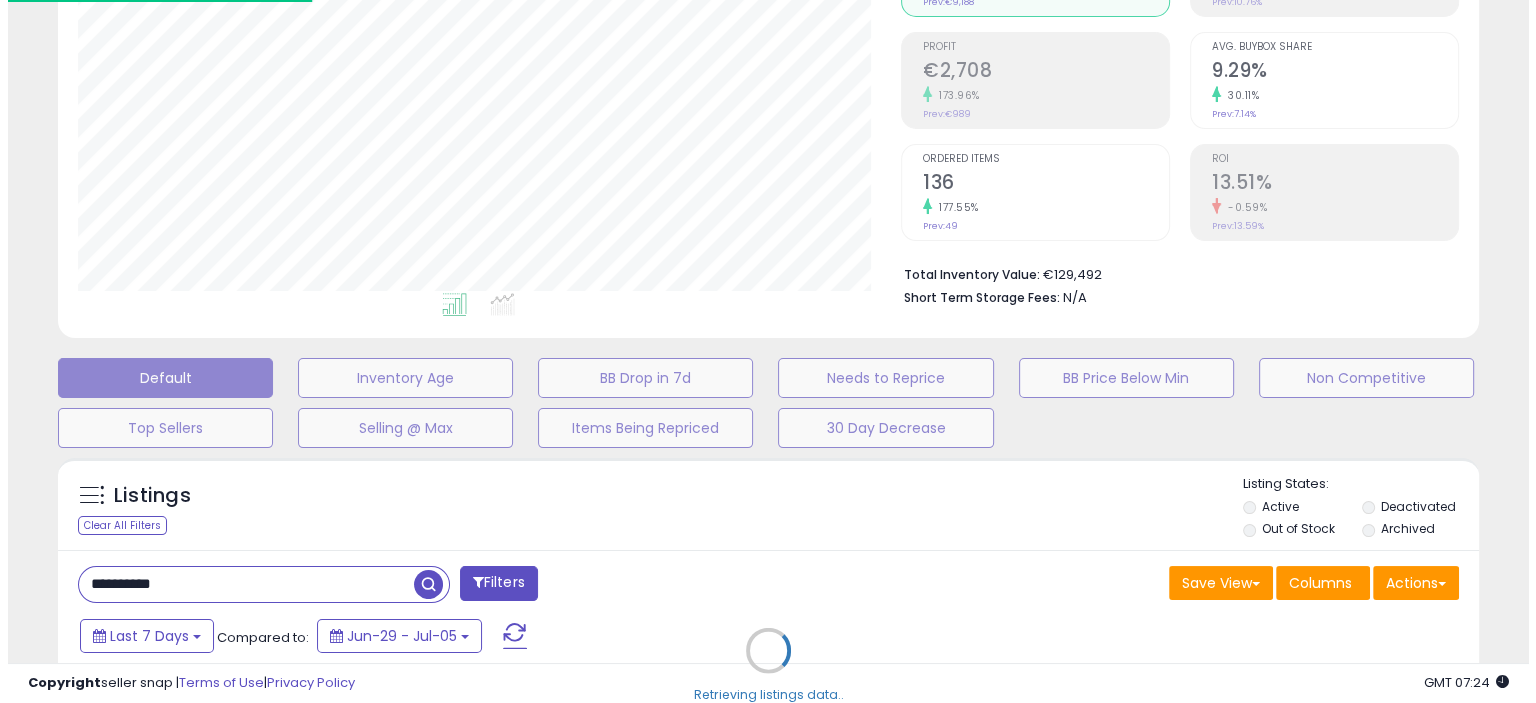 scroll, scrollTop: 999589, scrollLeft: 999168, axis: both 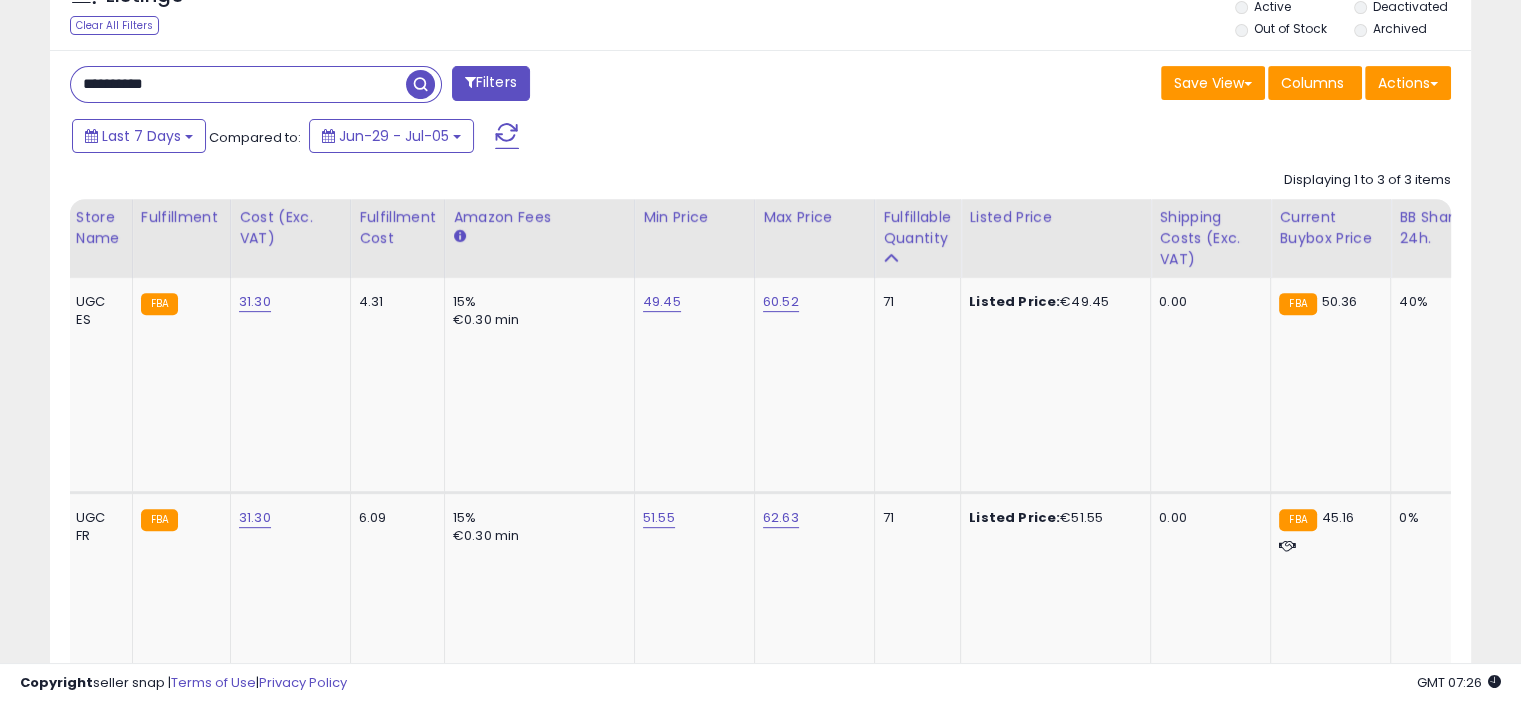 type 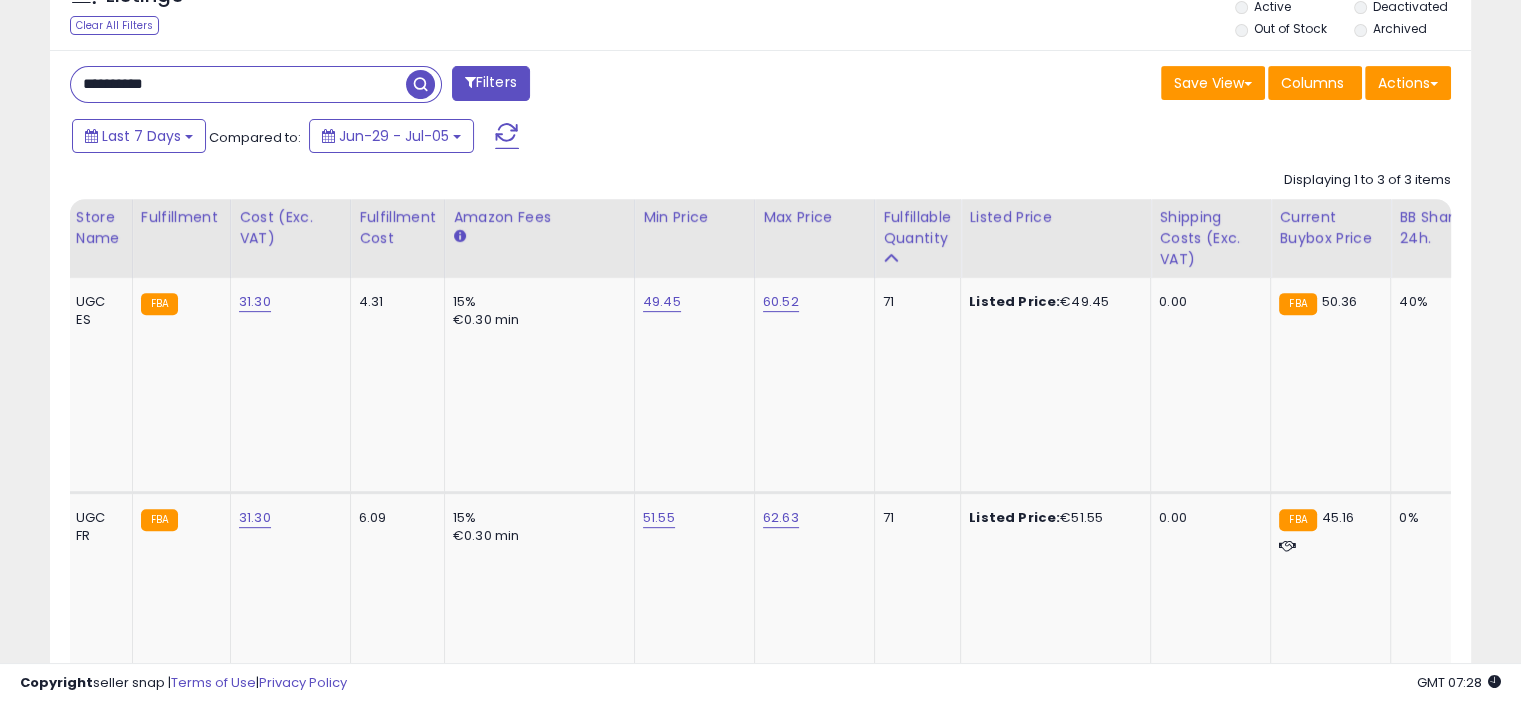 scroll, scrollTop: 0, scrollLeft: 383, axis: horizontal 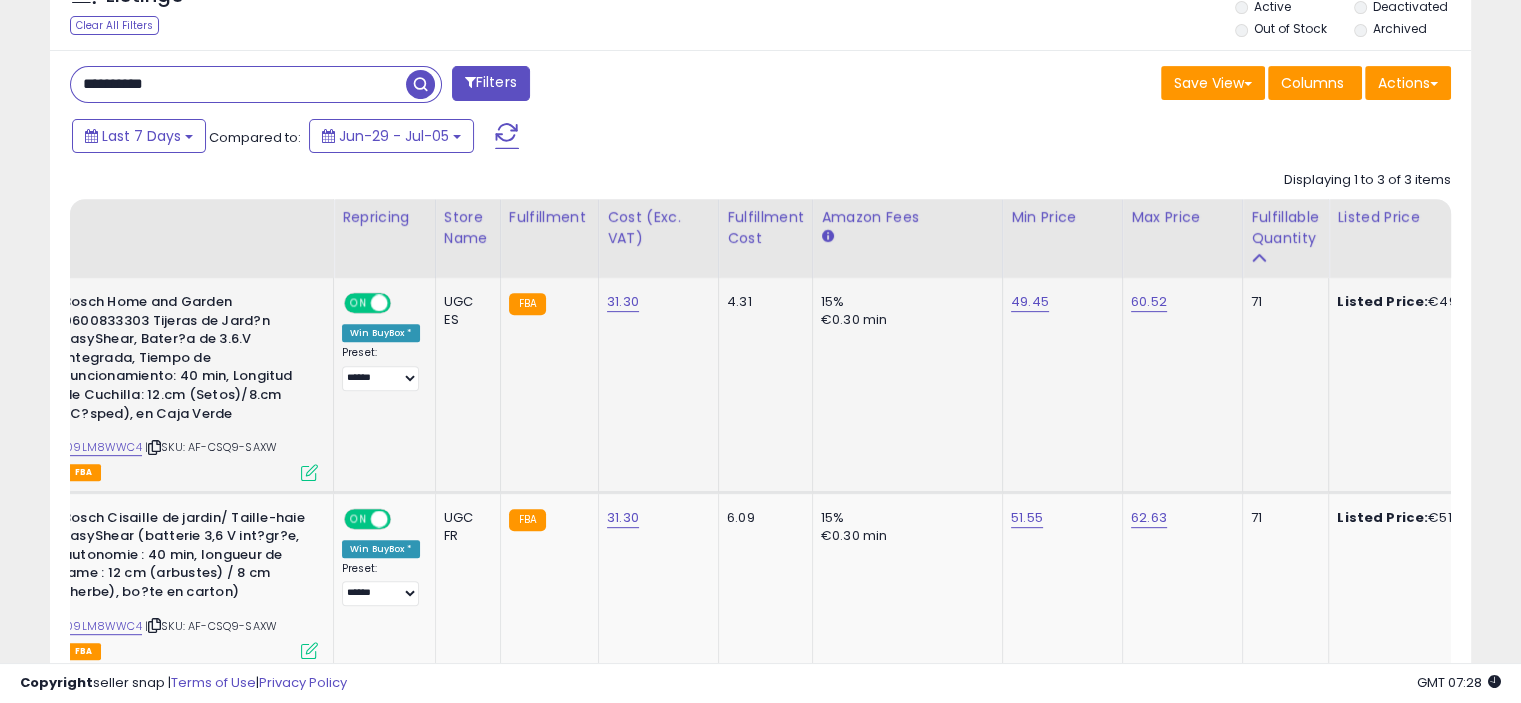 click at bounding box center [309, 472] 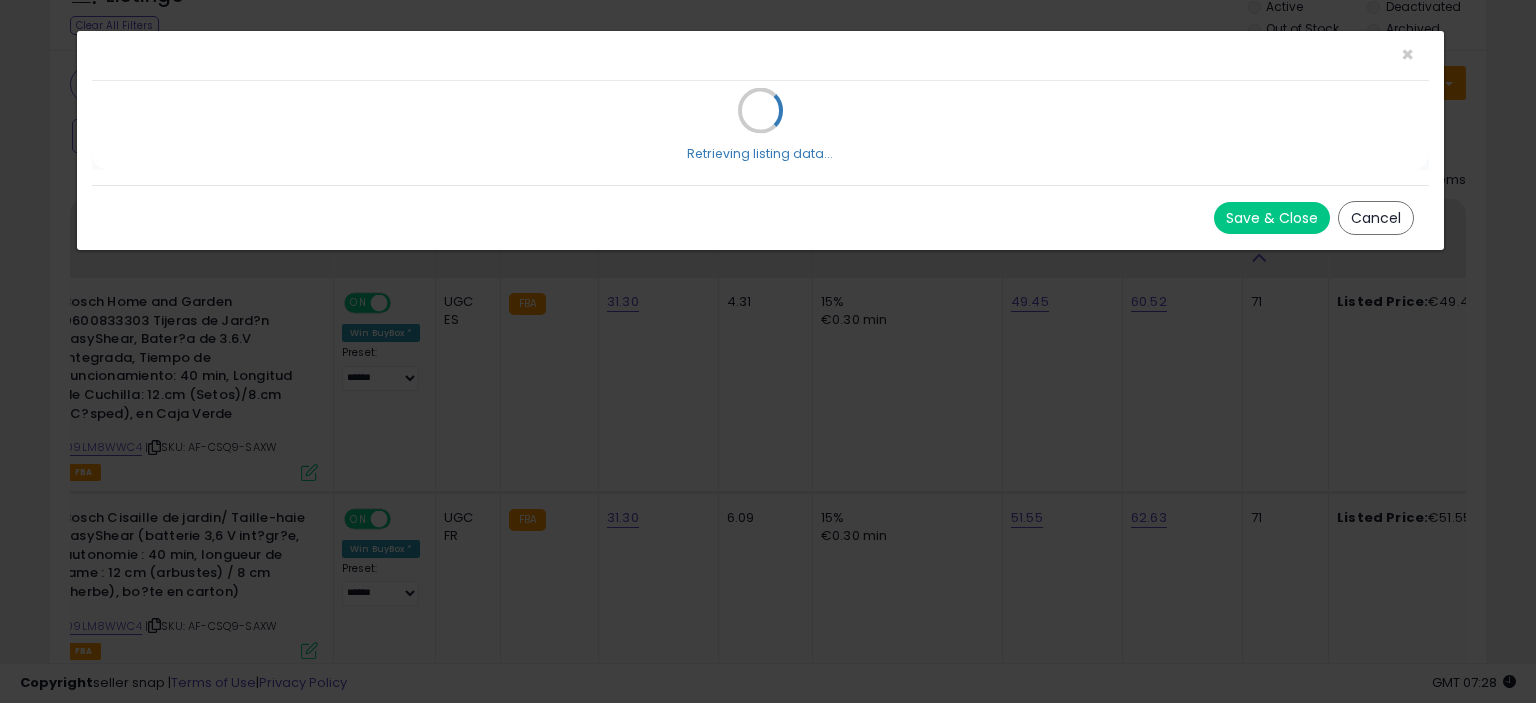 scroll, scrollTop: 999589, scrollLeft: 999168, axis: both 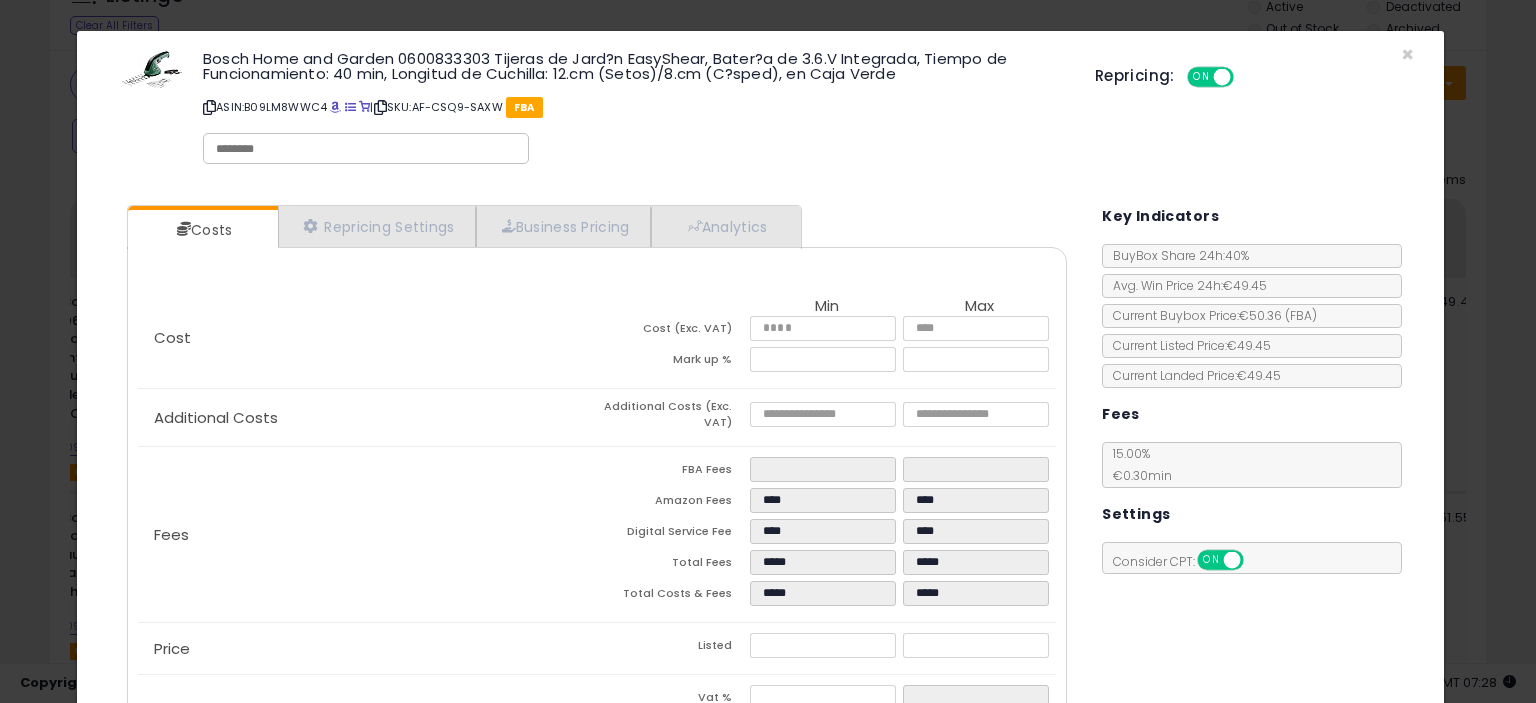 drag, startPoint x: 1216, startPoint y: 628, endPoint x: 1234, endPoint y: 544, distance: 85.90693 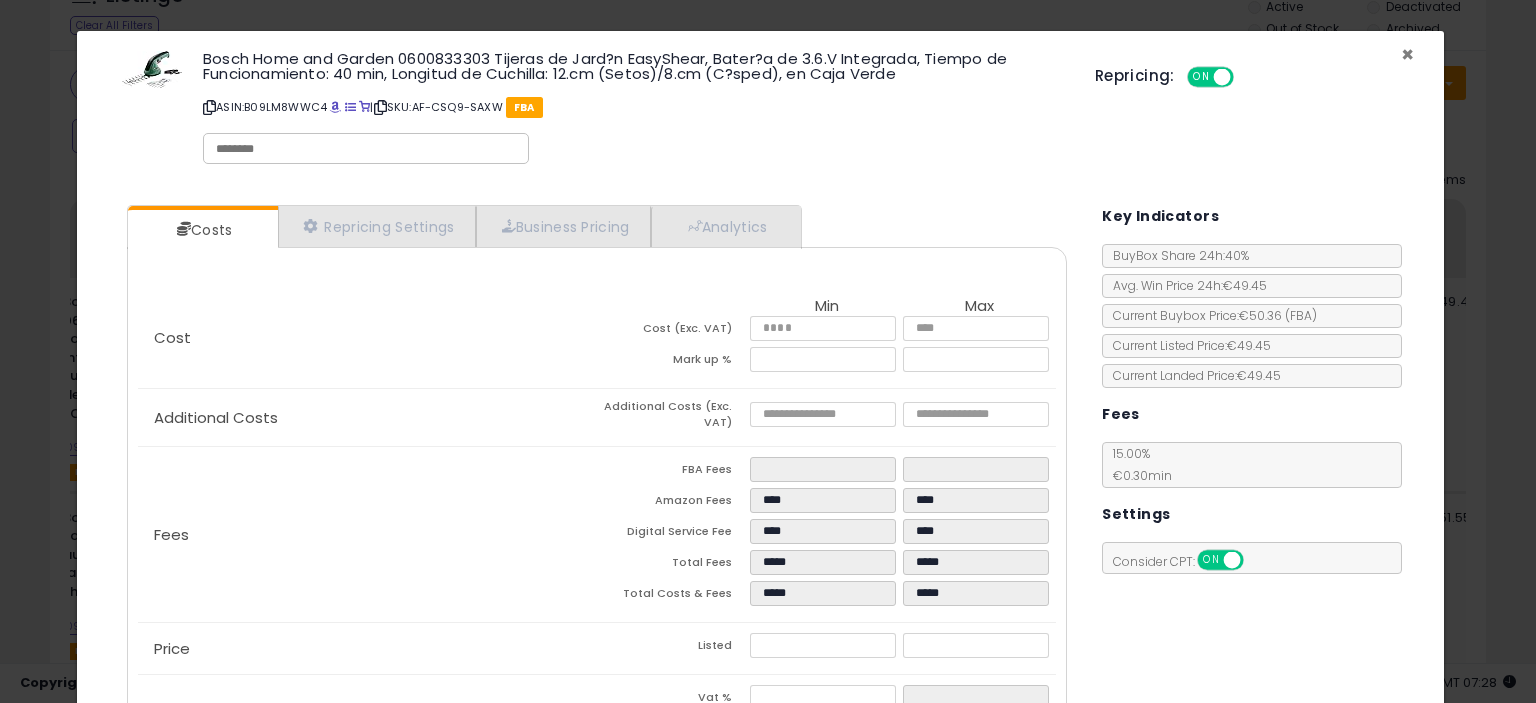 click on "×" at bounding box center [1407, 54] 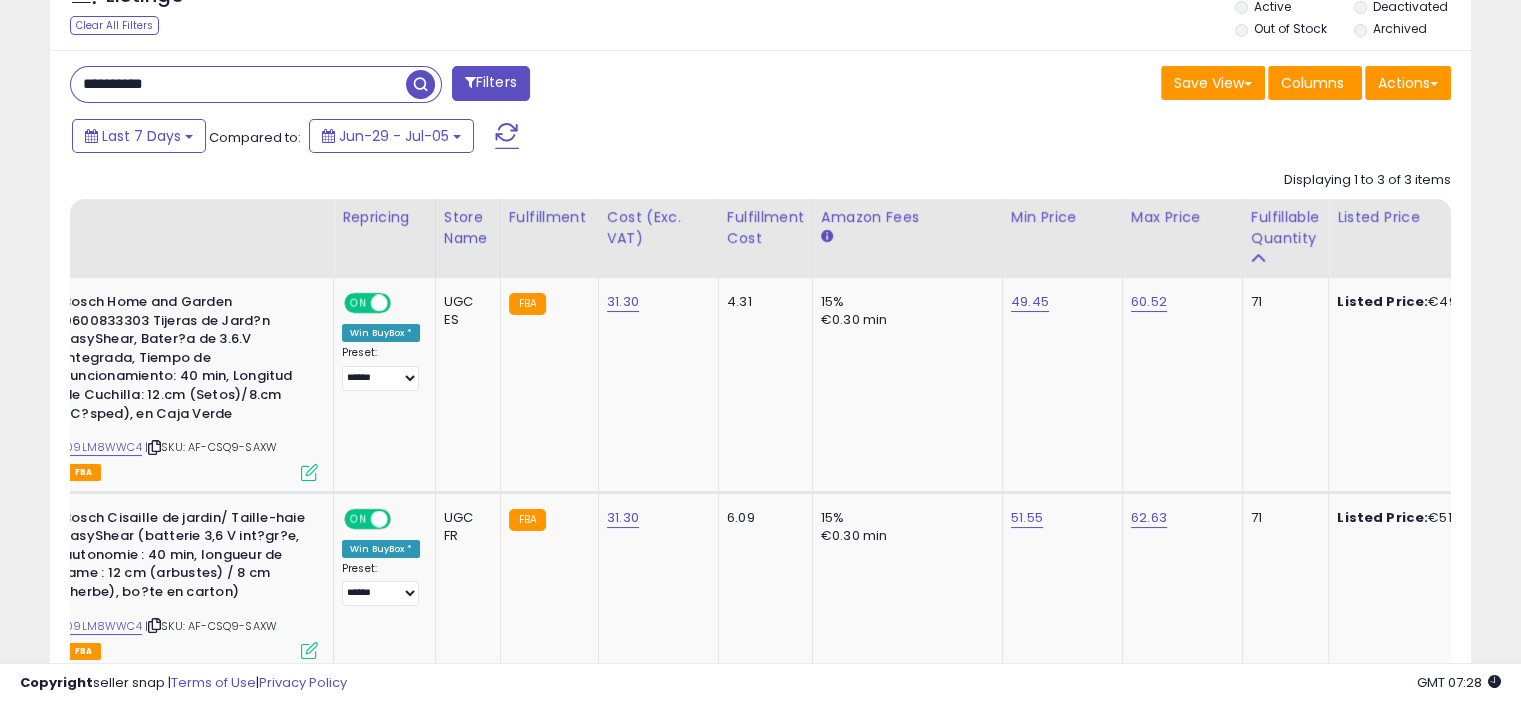 scroll, scrollTop: 409, scrollLeft: 822, axis: both 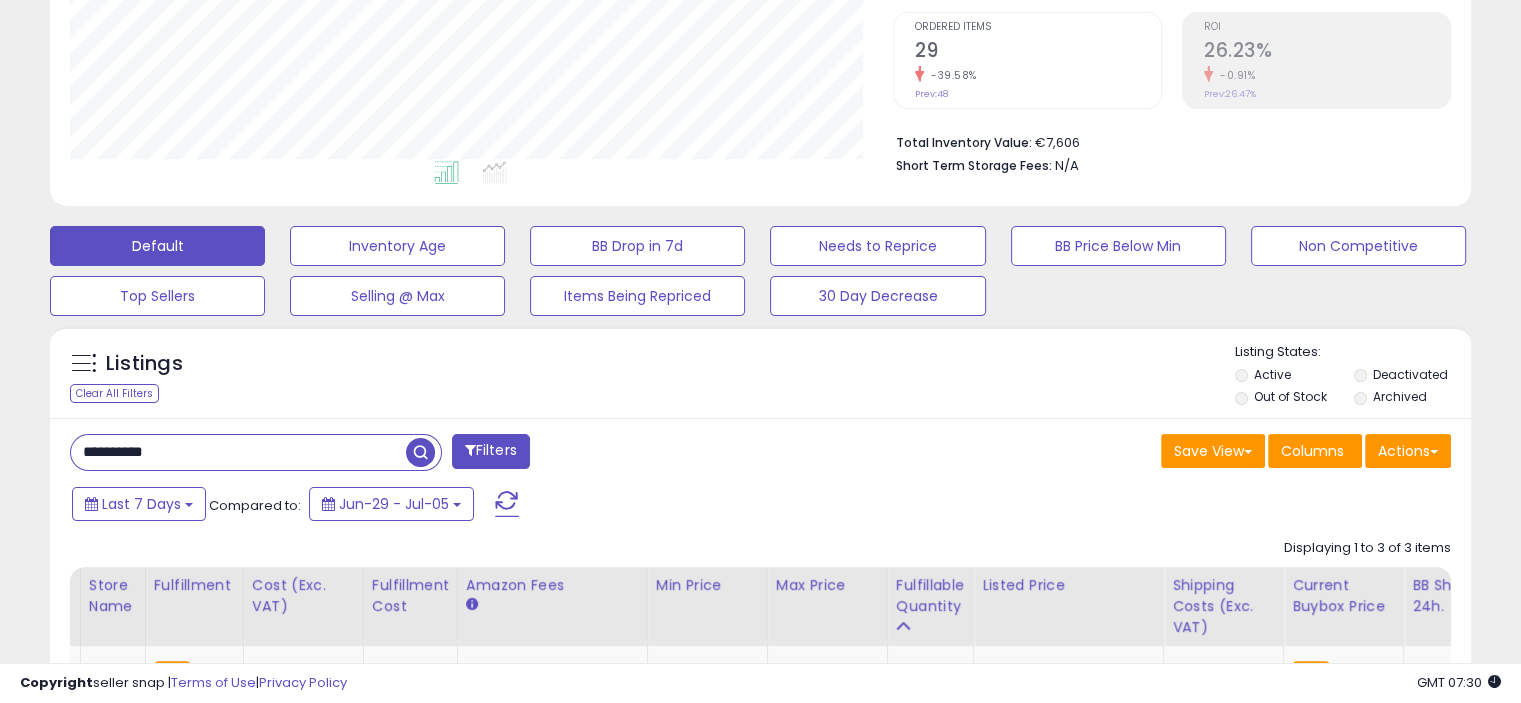 click on "**********" at bounding box center (238, 452) 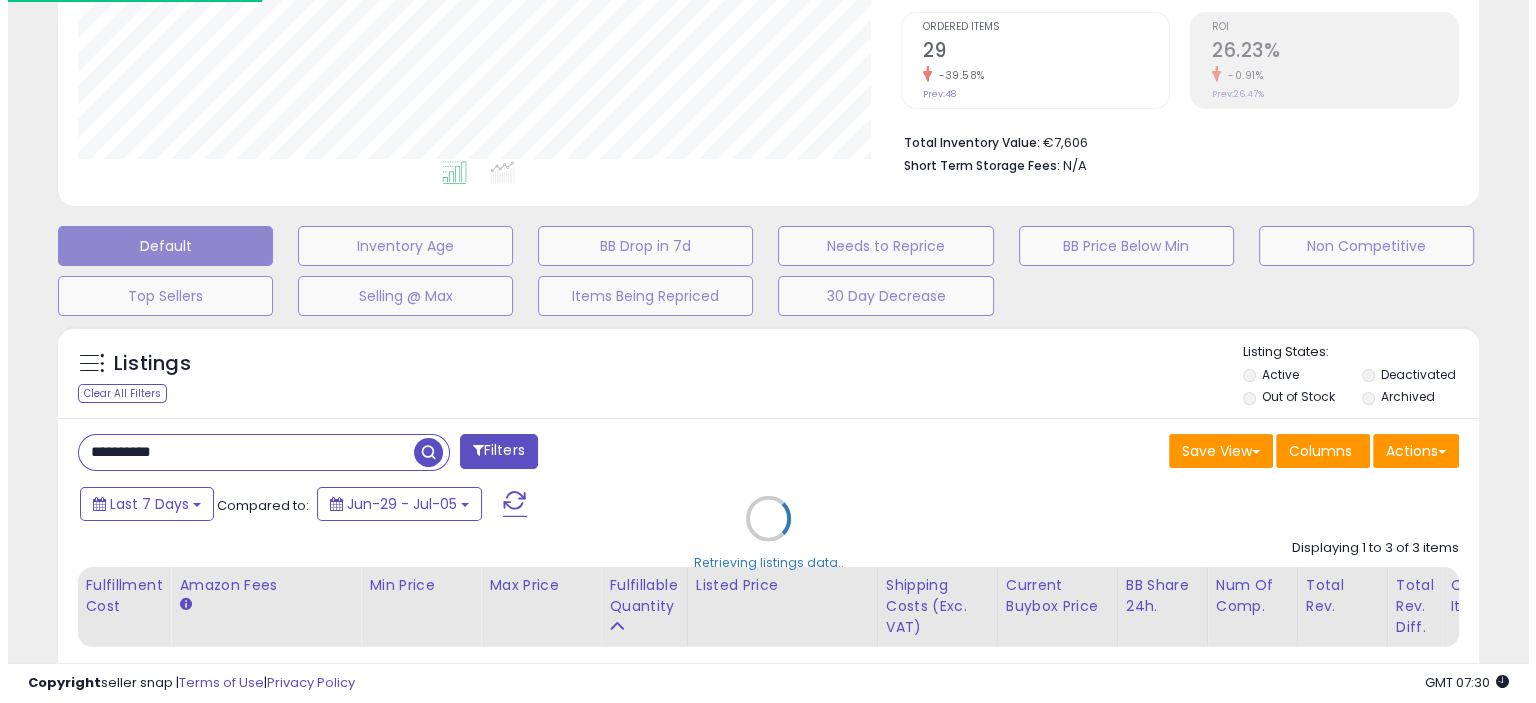 scroll, scrollTop: 999589, scrollLeft: 999168, axis: both 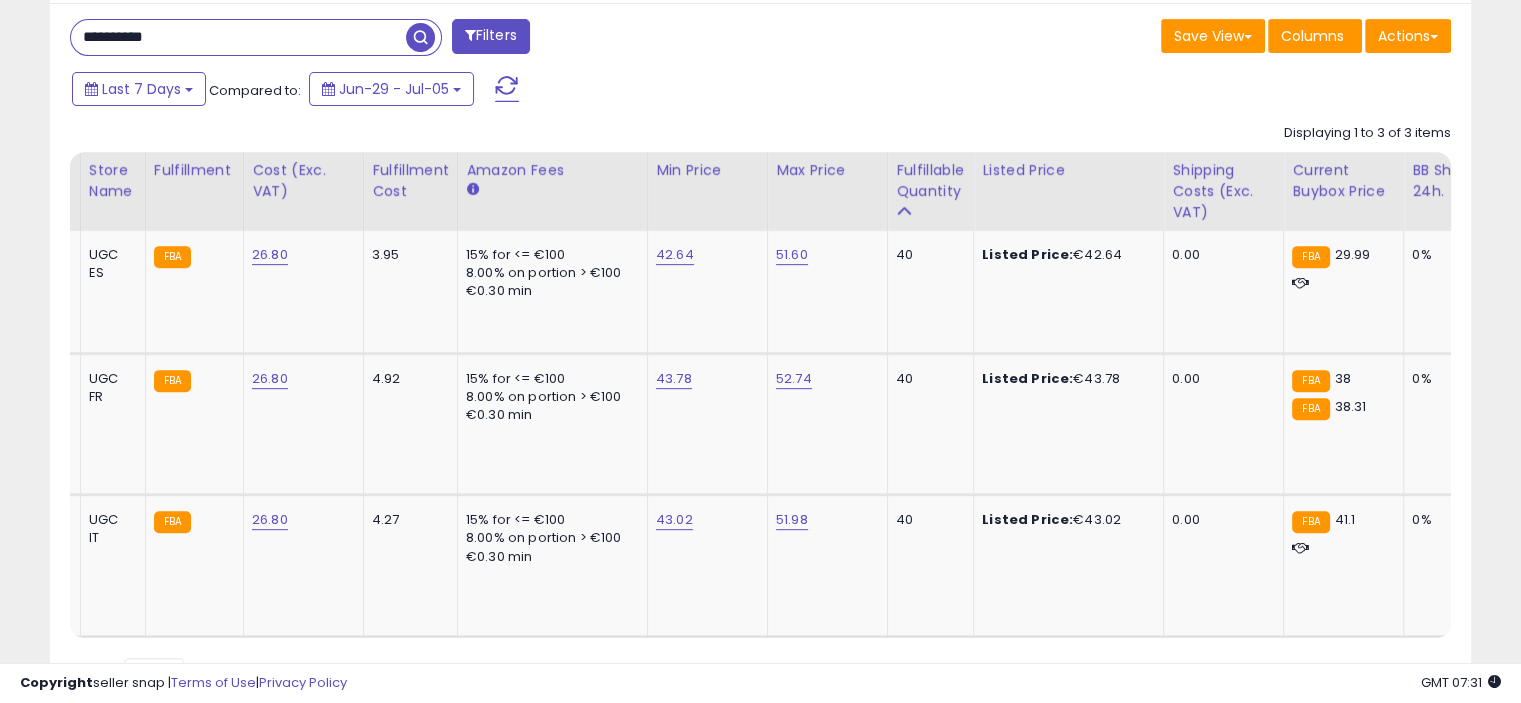 click on "**********" at bounding box center (238, 37) 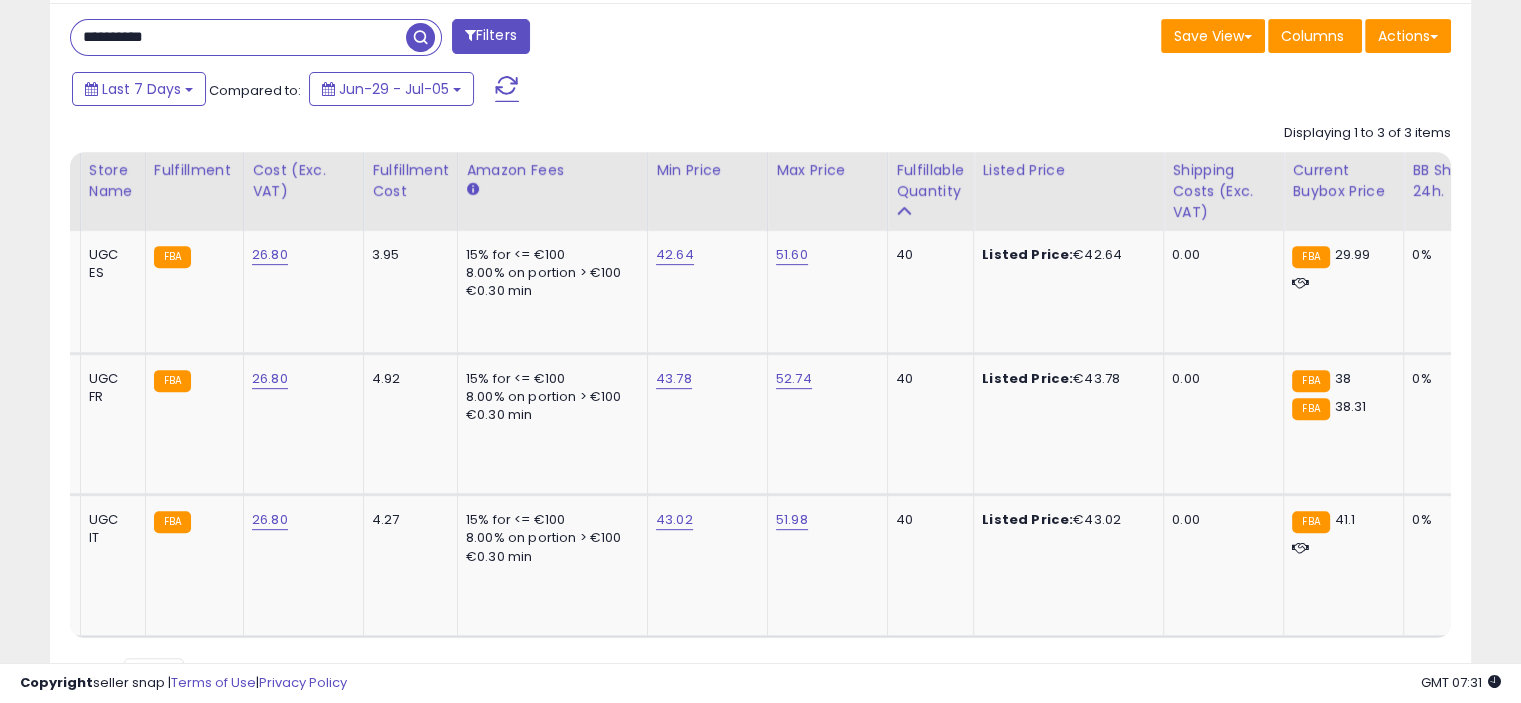 paste 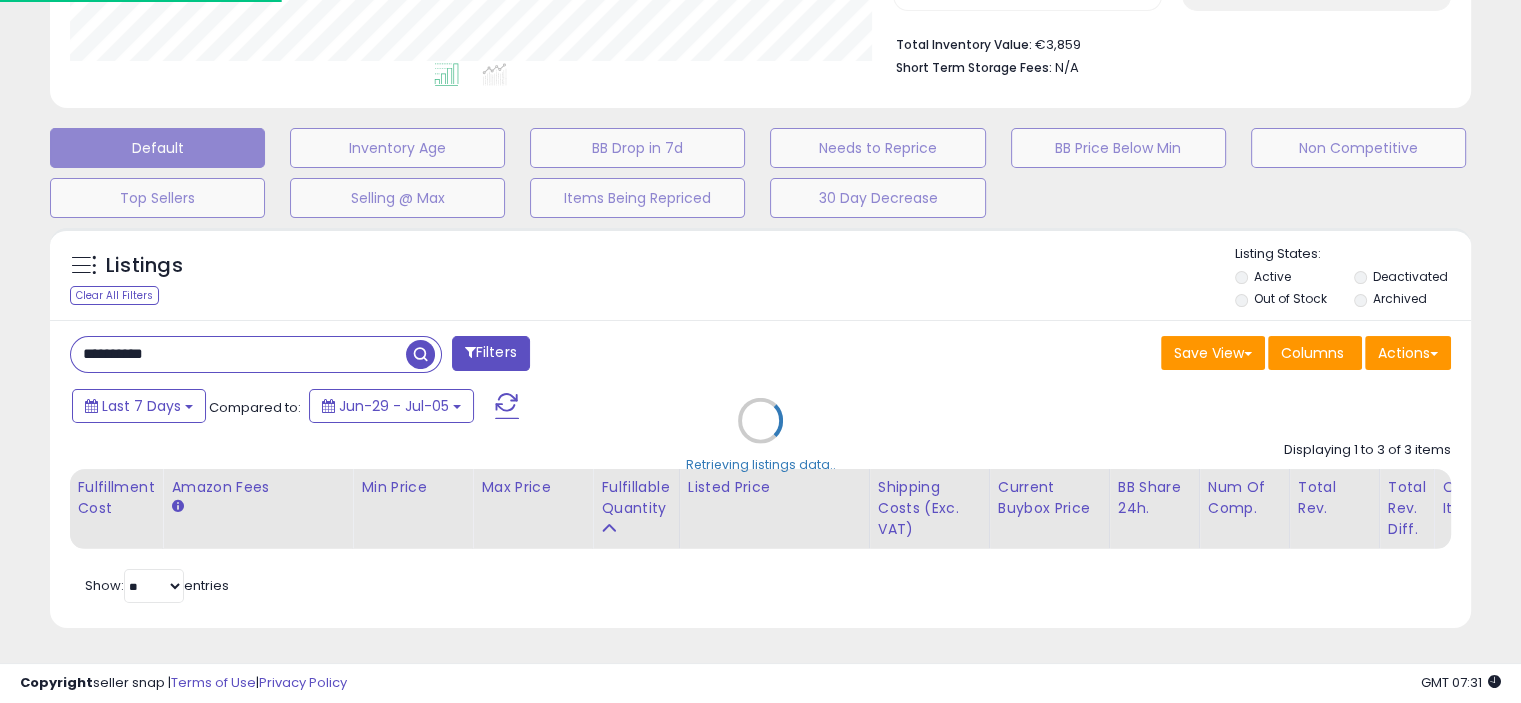 scroll, scrollTop: 999589, scrollLeft: 999168, axis: both 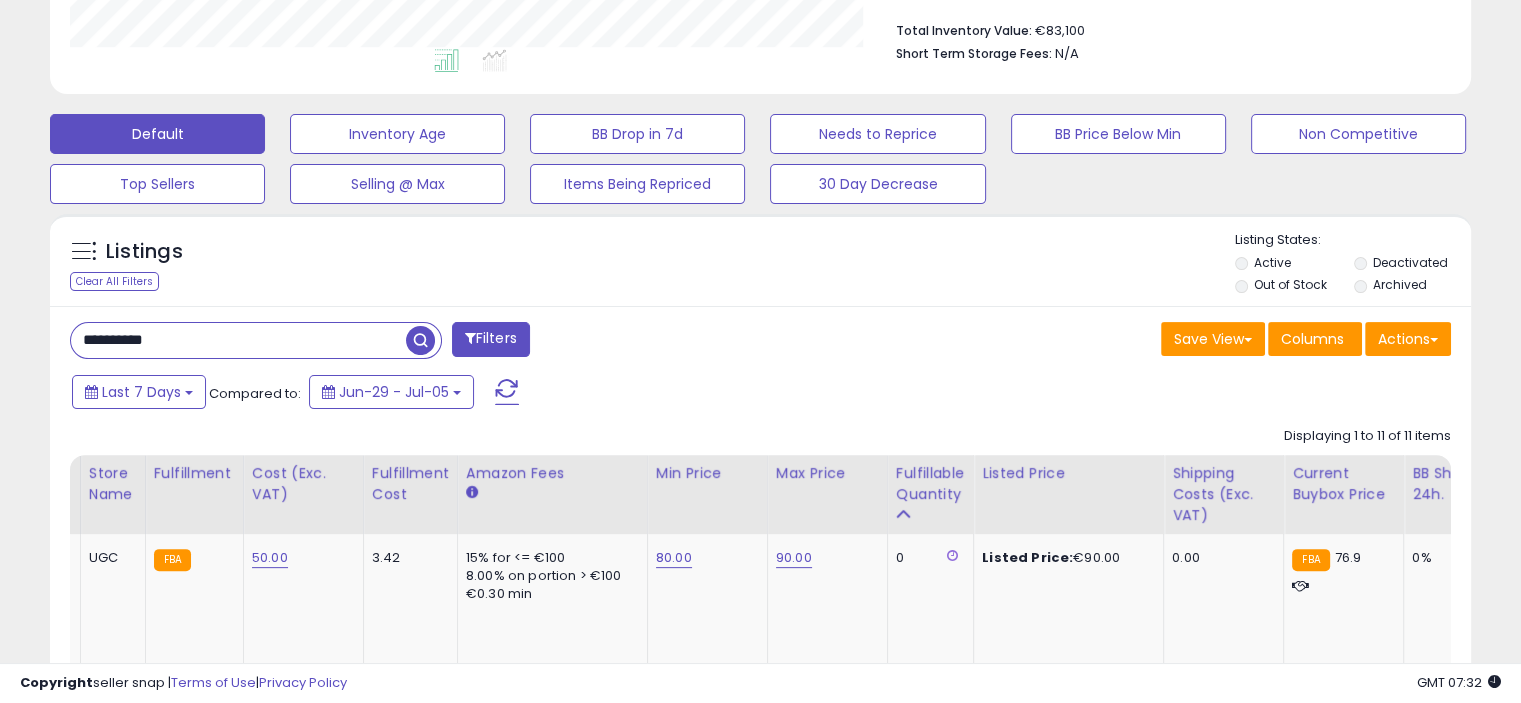 click on "**********" at bounding box center [238, 340] 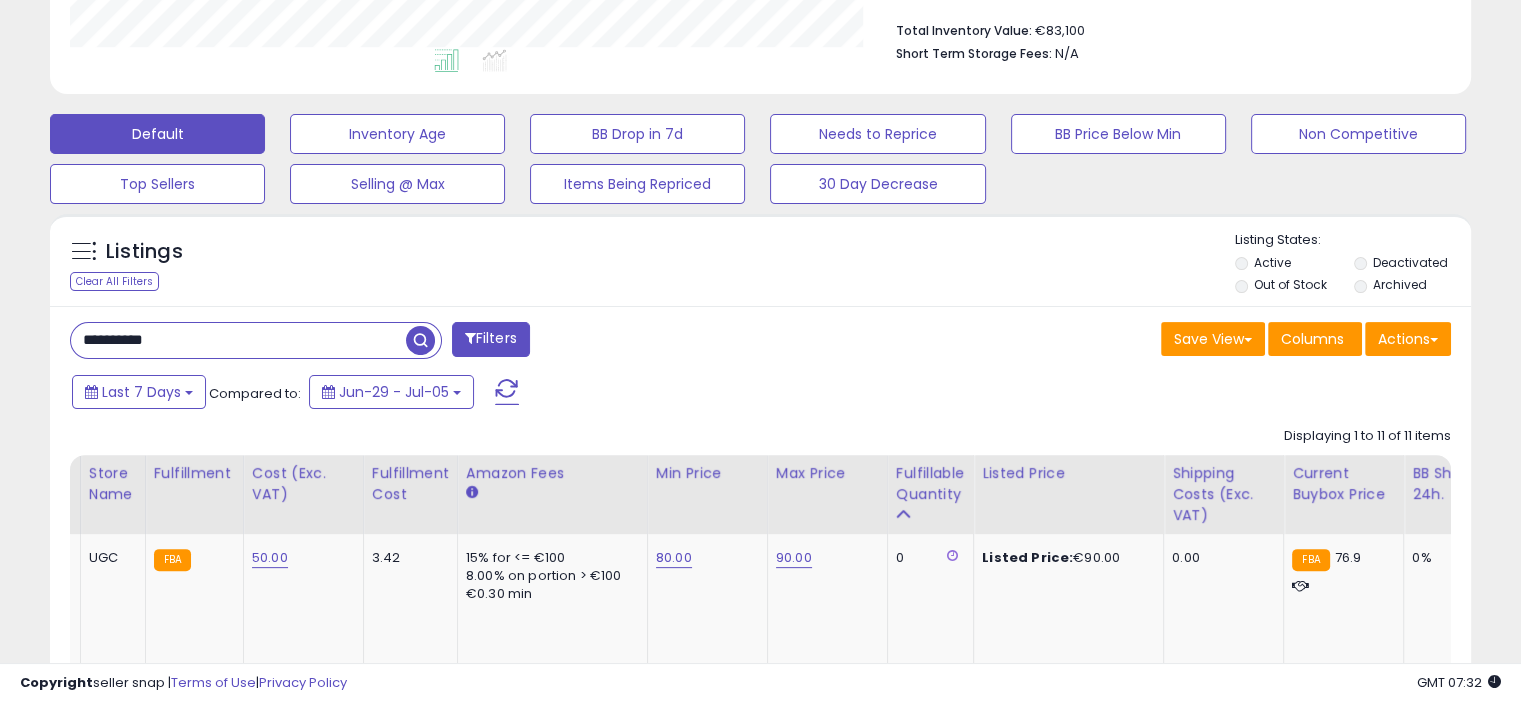click on "**********" at bounding box center (238, 340) 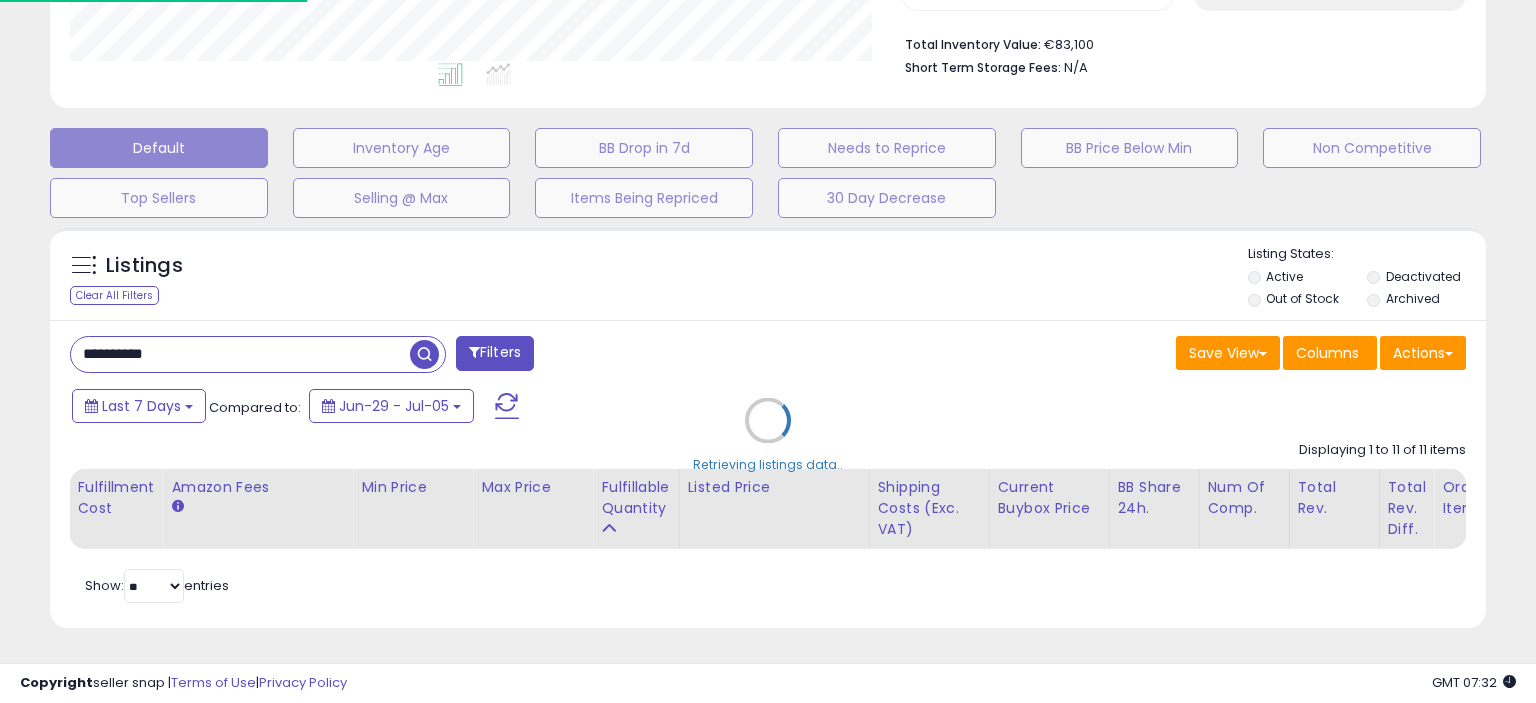scroll, scrollTop: 999589, scrollLeft: 999168, axis: both 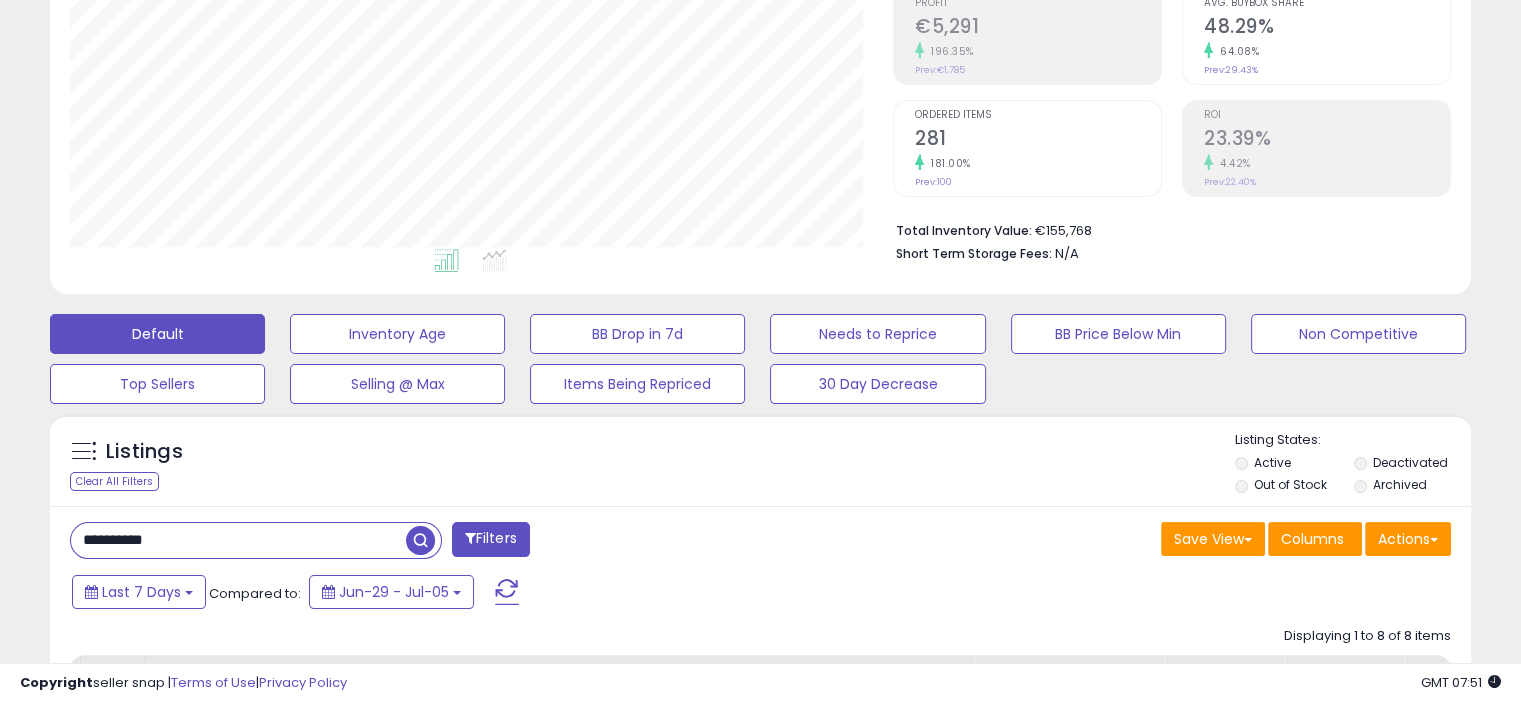click on "**********" at bounding box center (238, 540) 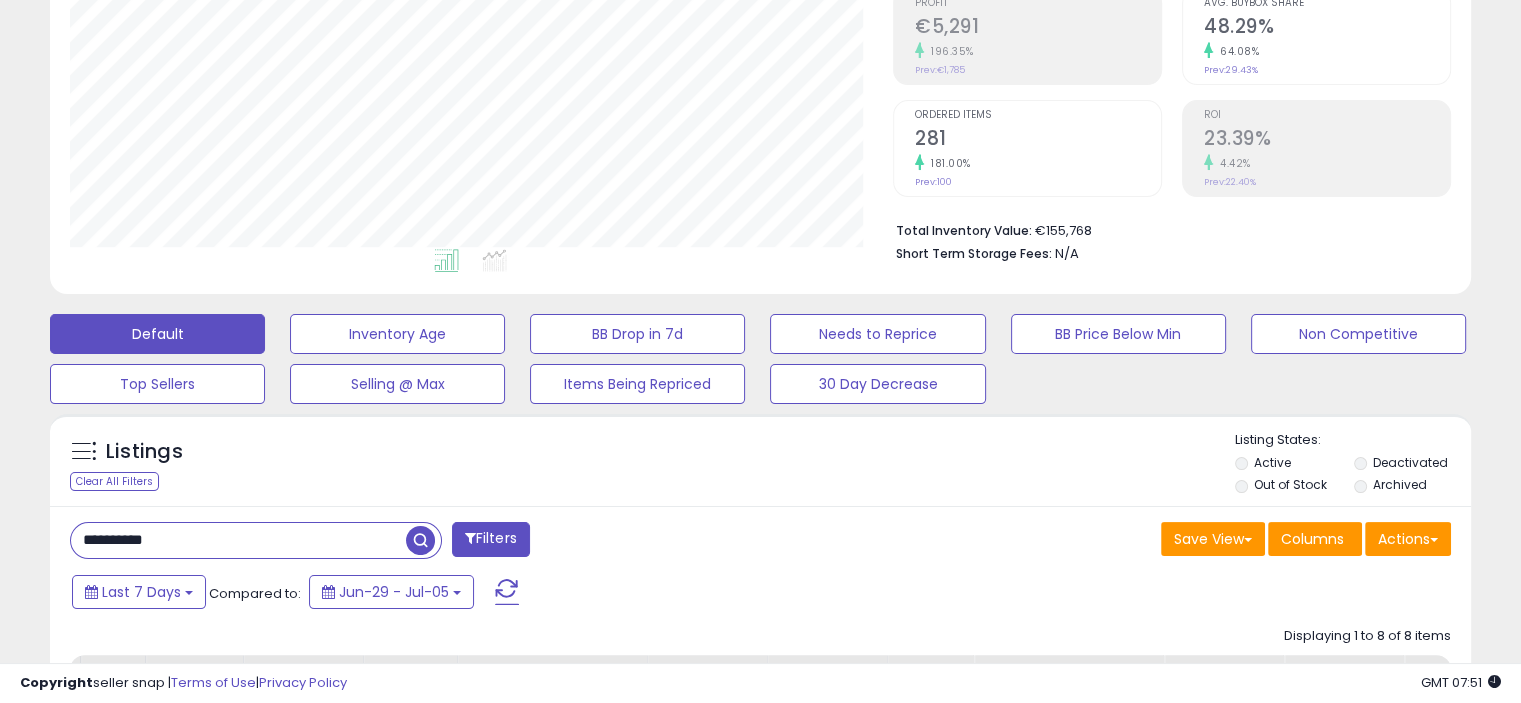 click on "**********" at bounding box center [238, 540] 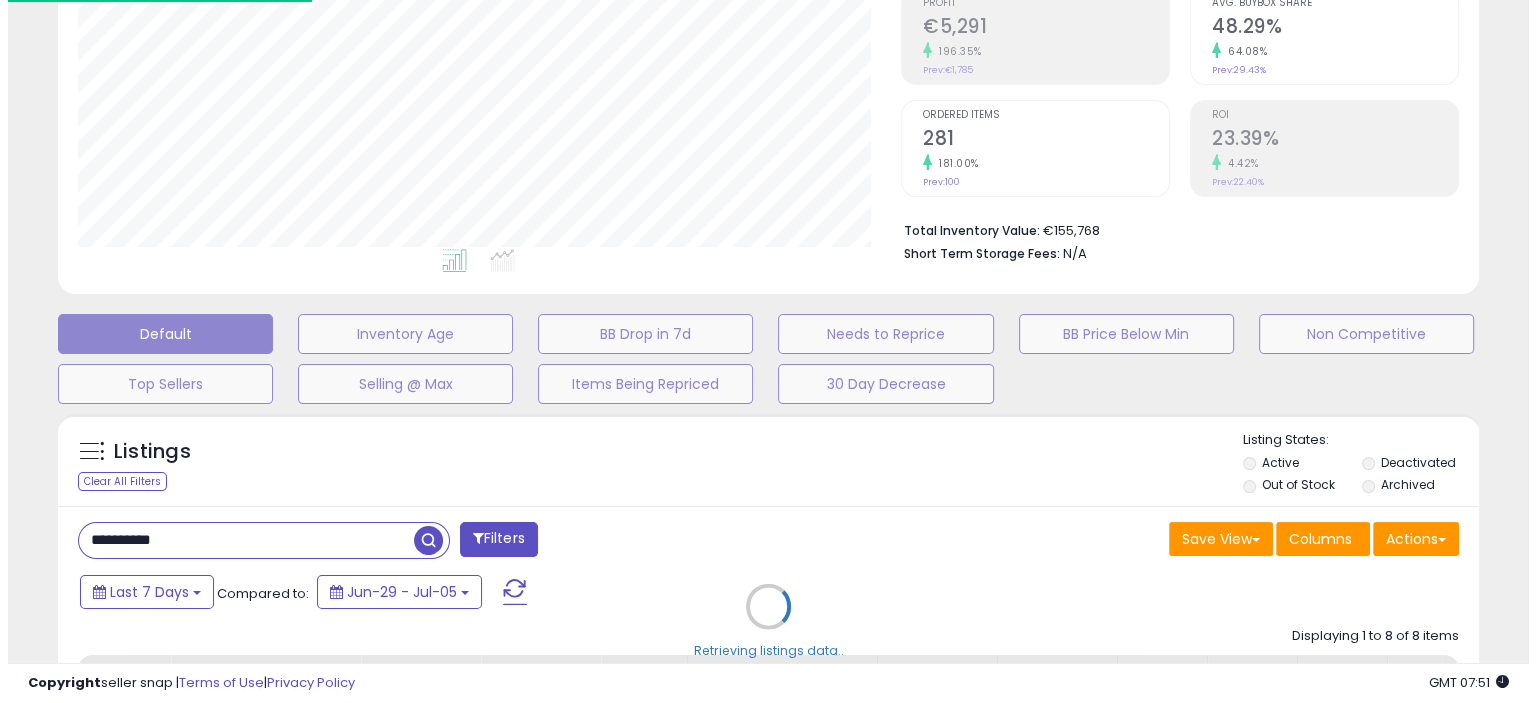 scroll, scrollTop: 999589, scrollLeft: 999168, axis: both 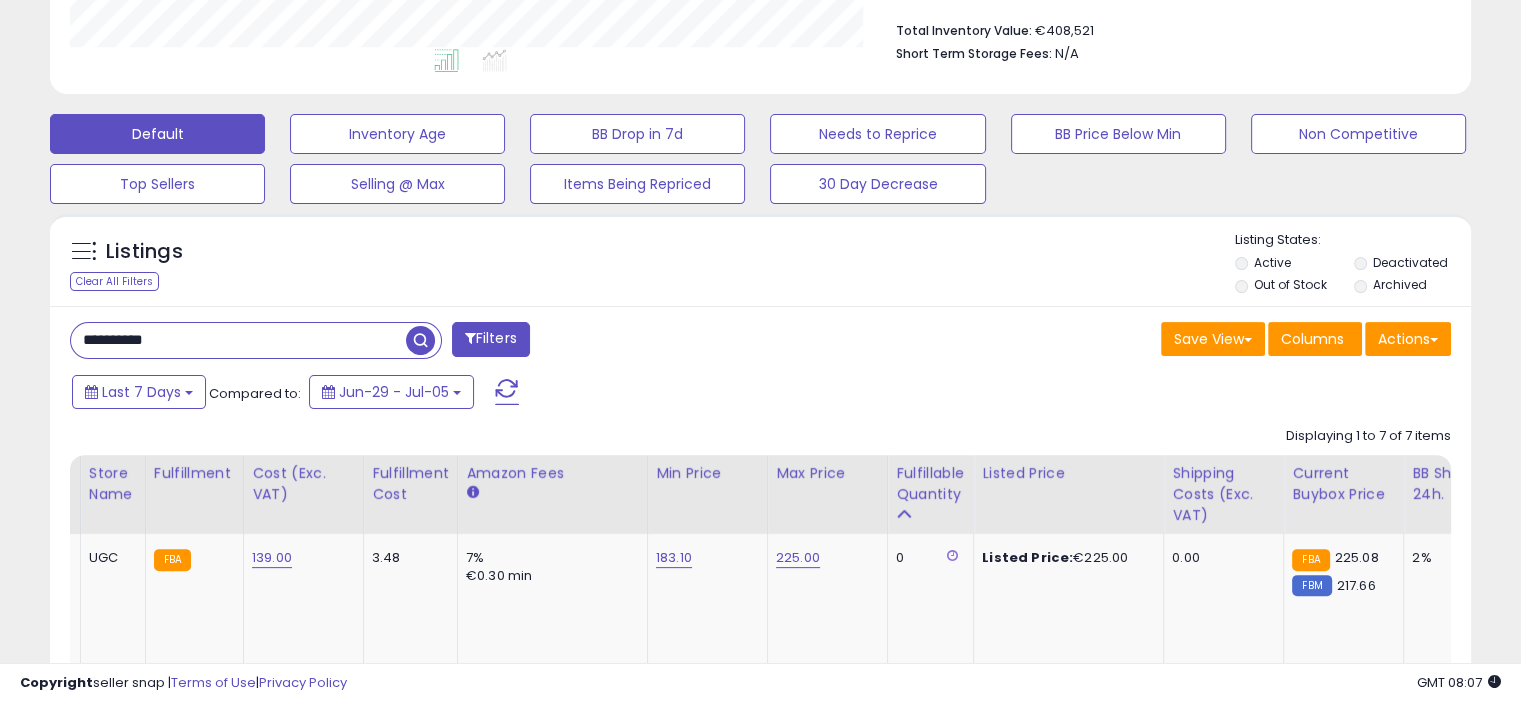 click on "**********" at bounding box center [238, 340] 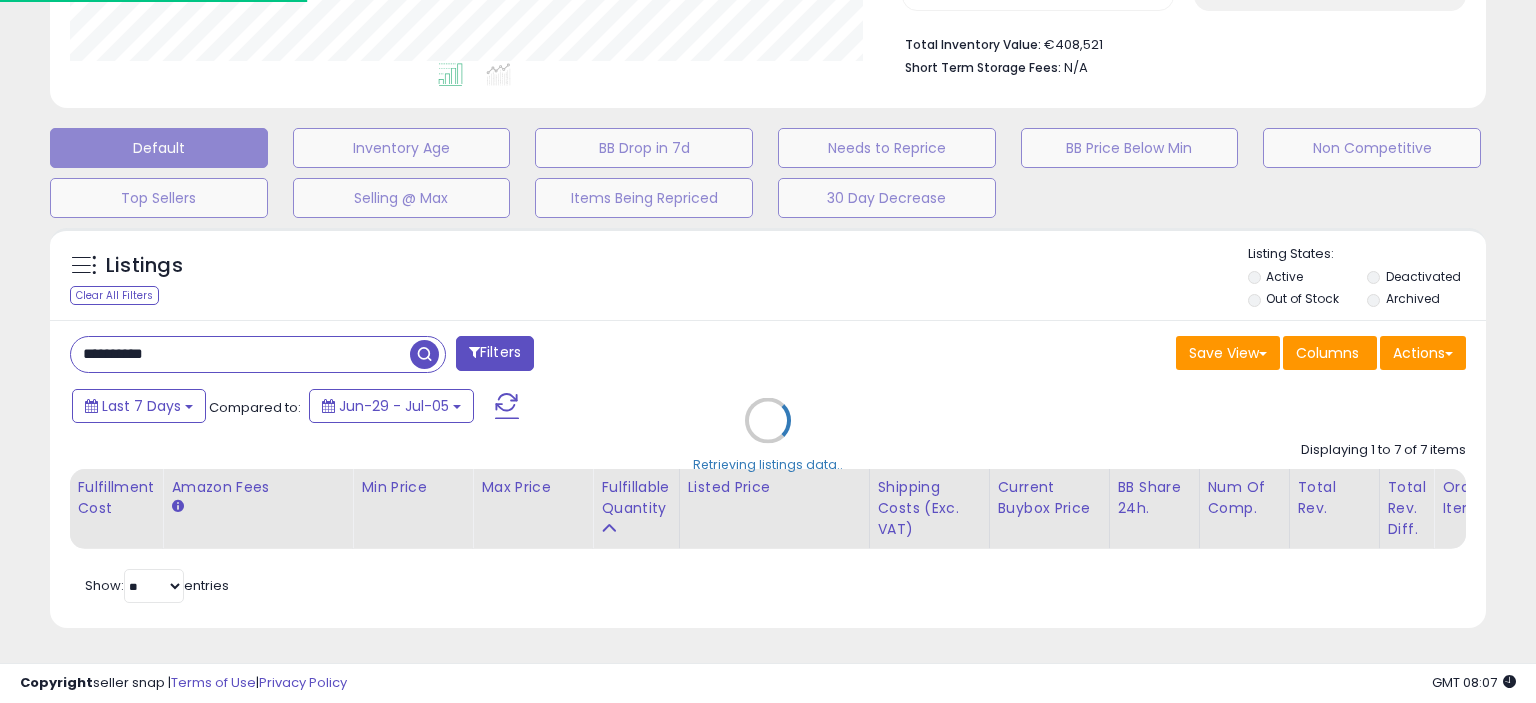 scroll, scrollTop: 999589, scrollLeft: 999168, axis: both 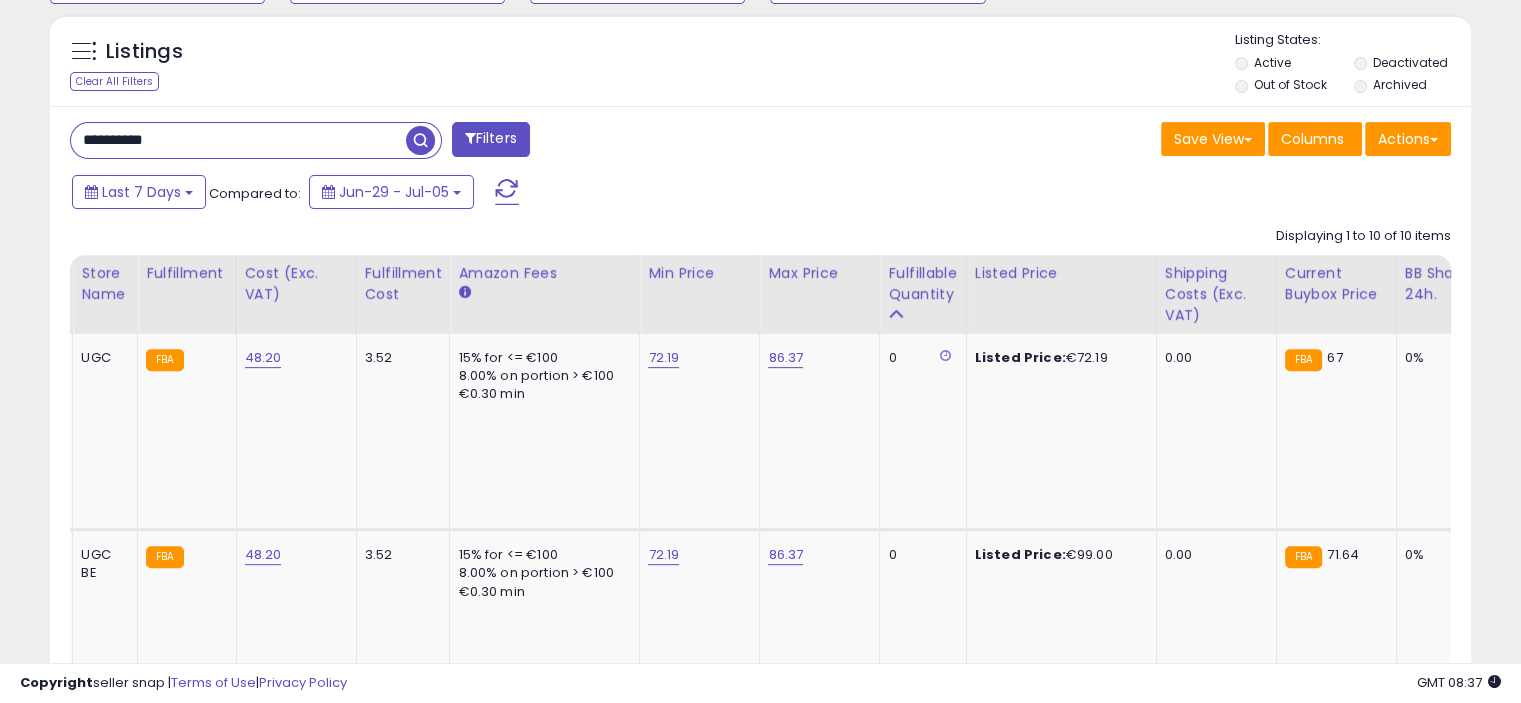 click on "**********" at bounding box center [238, 140] 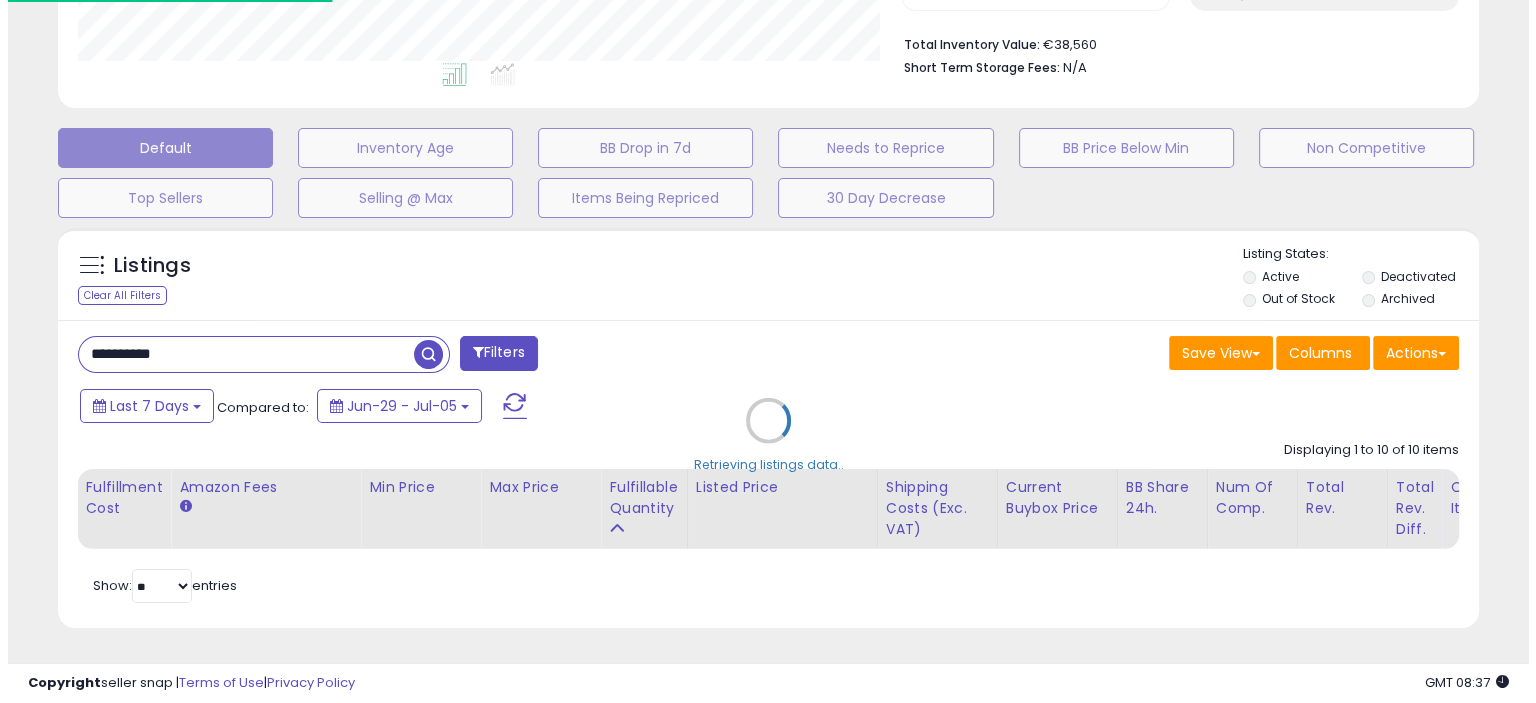 scroll, scrollTop: 516, scrollLeft: 0, axis: vertical 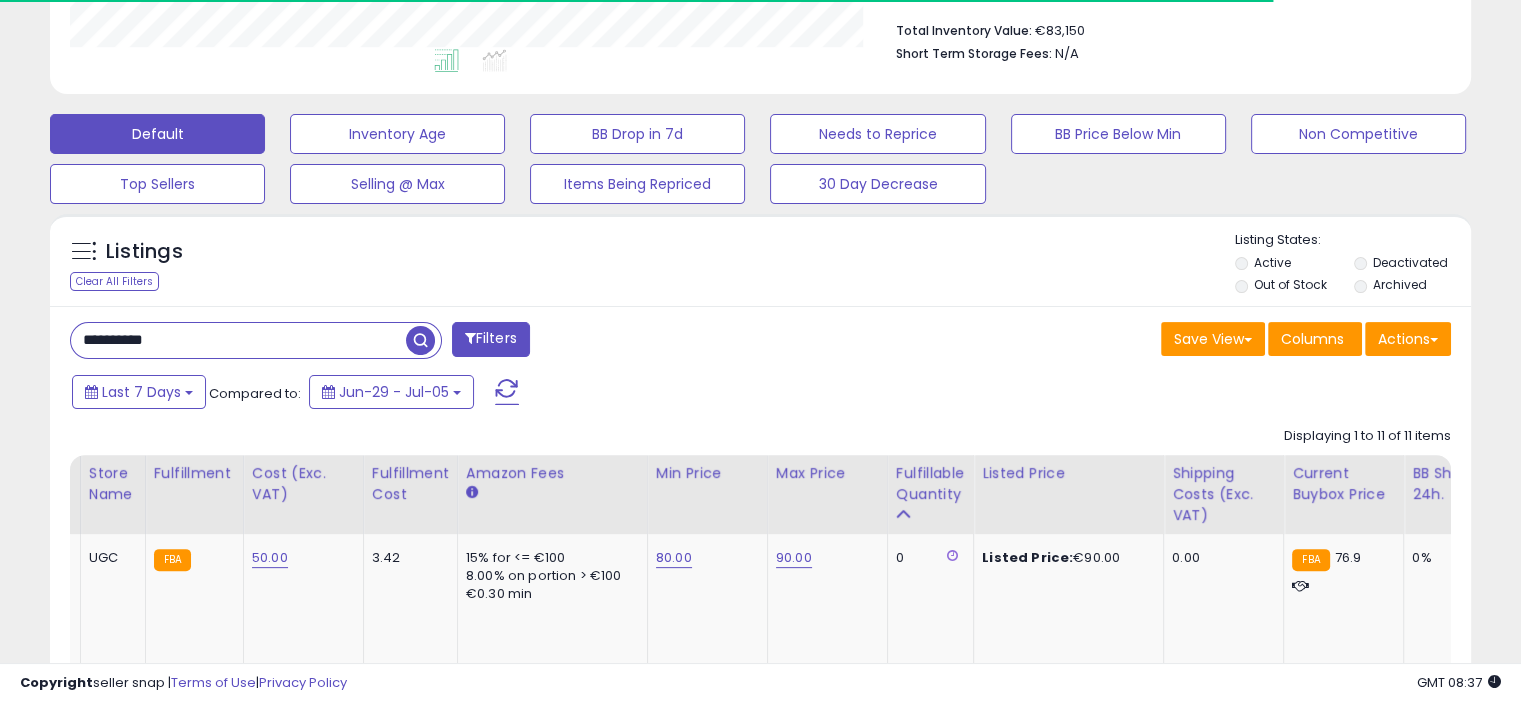 click on "**********" at bounding box center [238, 340] 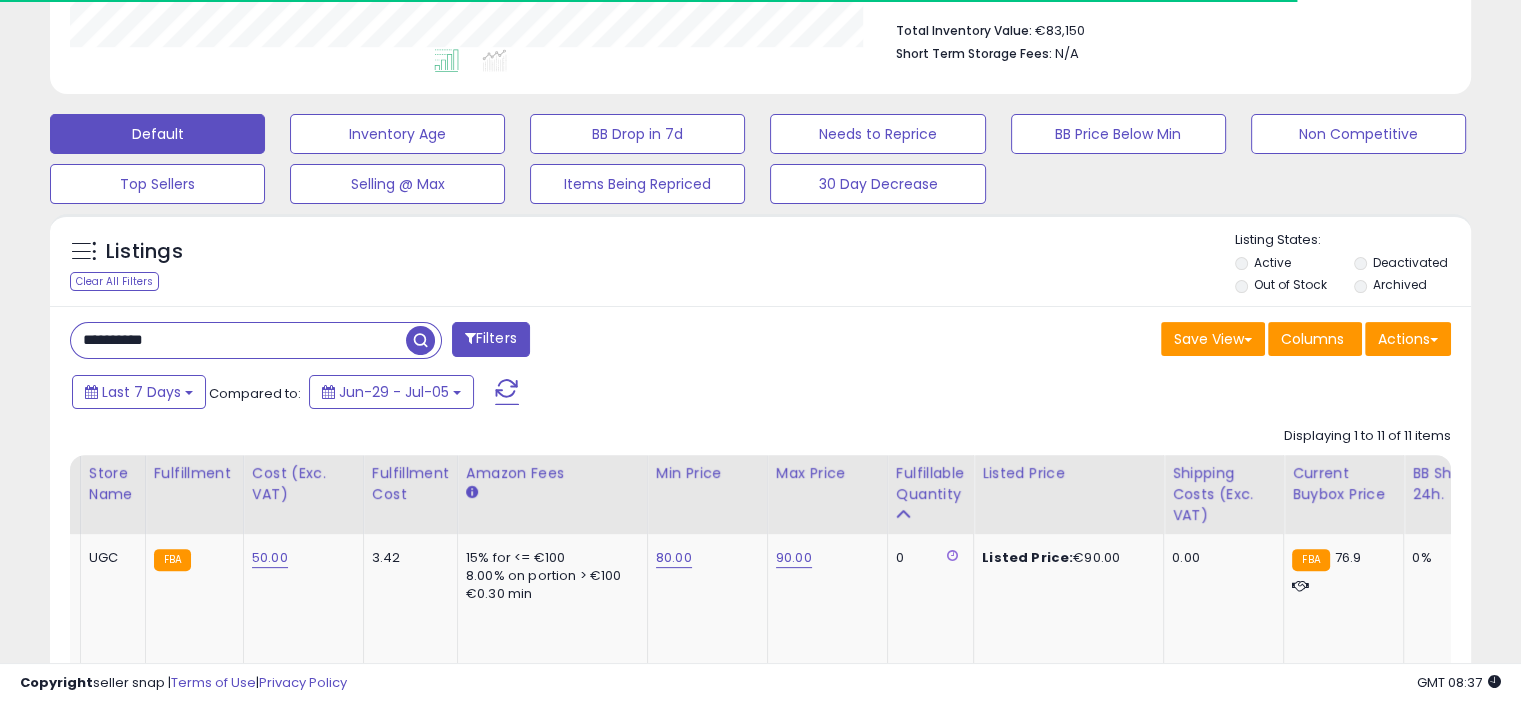 click on "**********" at bounding box center [238, 340] 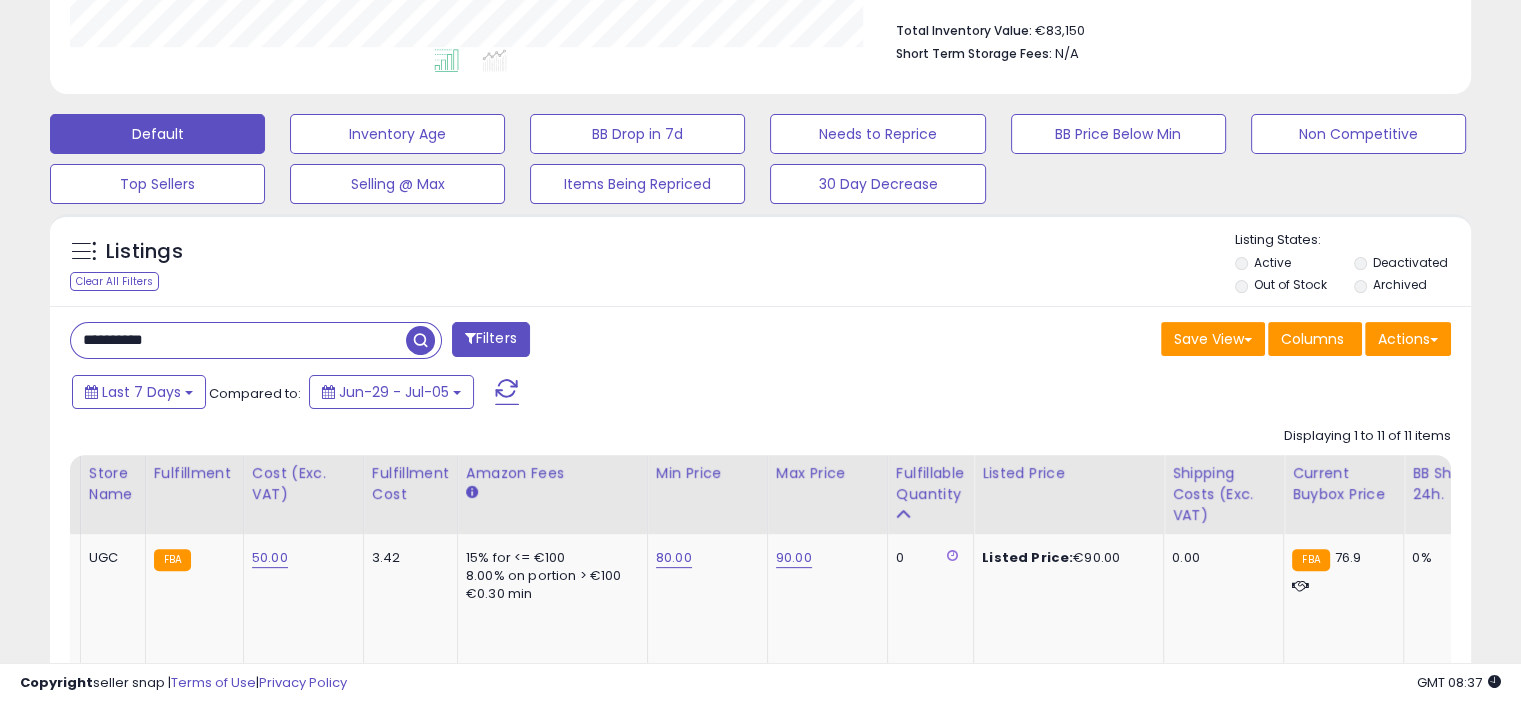paste 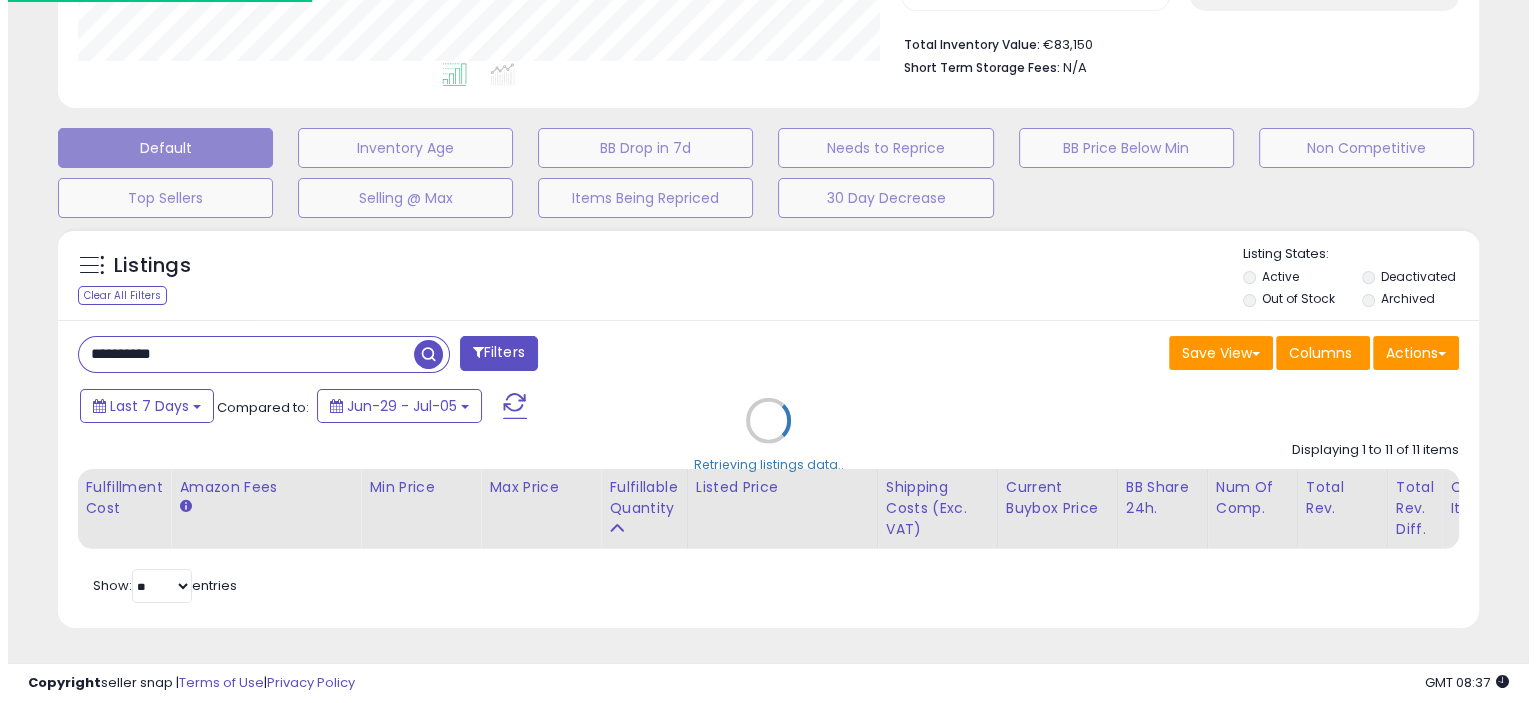 scroll, scrollTop: 999589, scrollLeft: 999168, axis: both 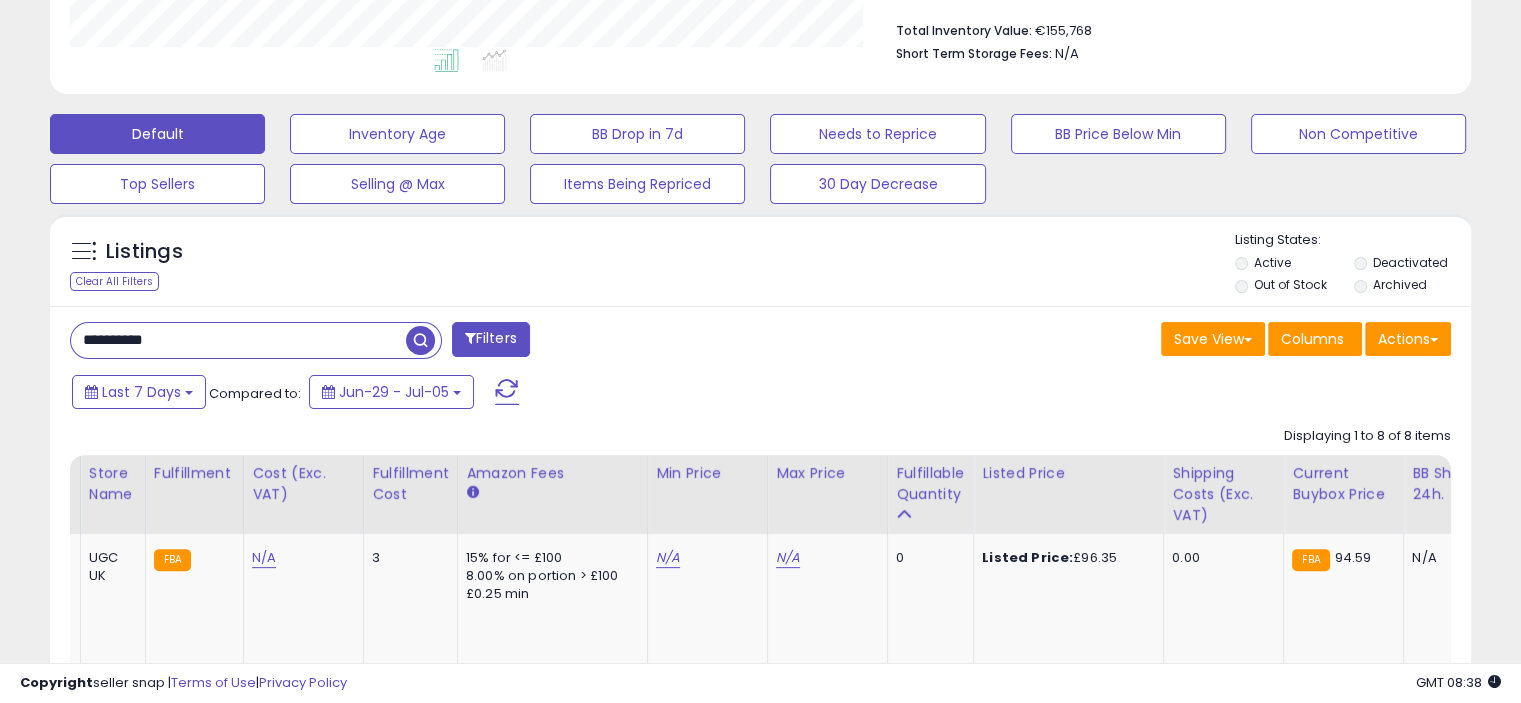 click at bounding box center (420, 340) 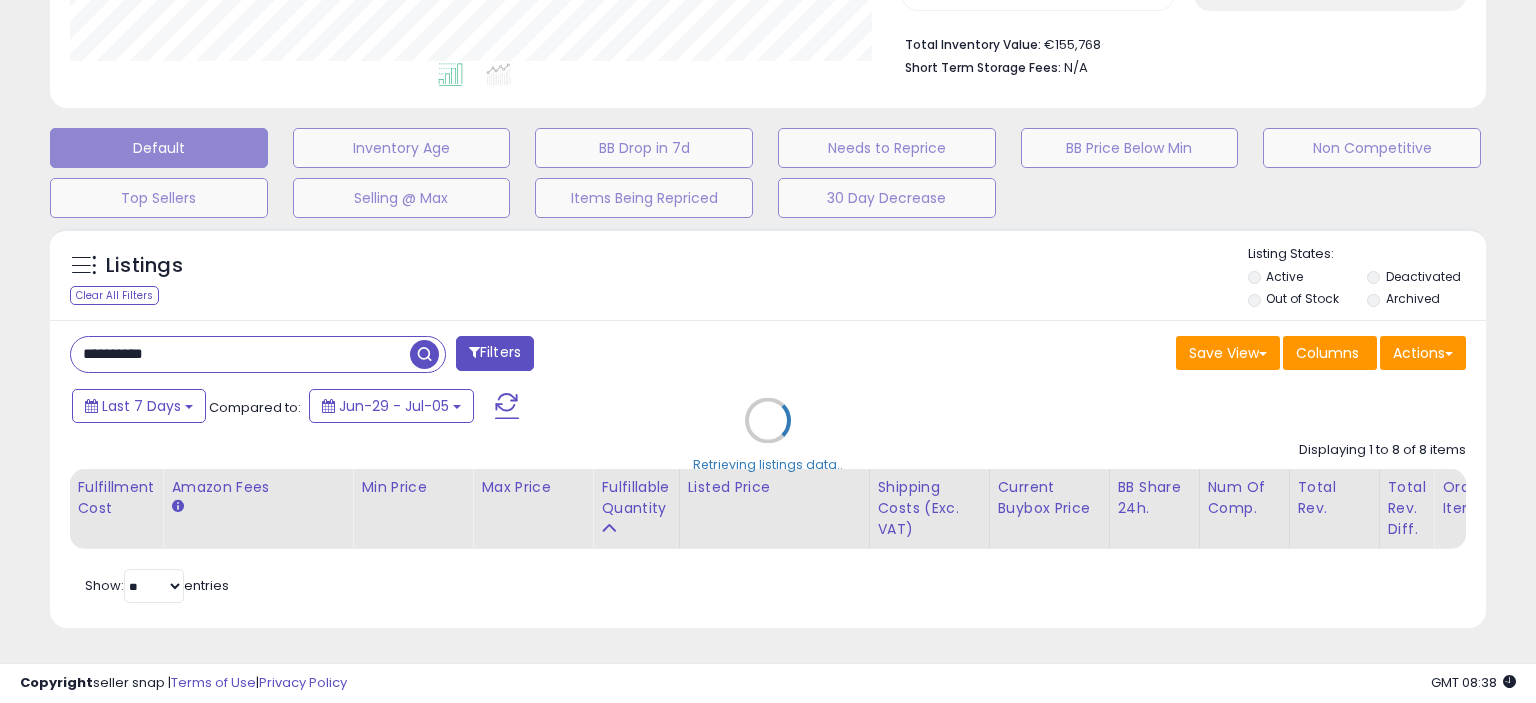 scroll, scrollTop: 999589, scrollLeft: 999168, axis: both 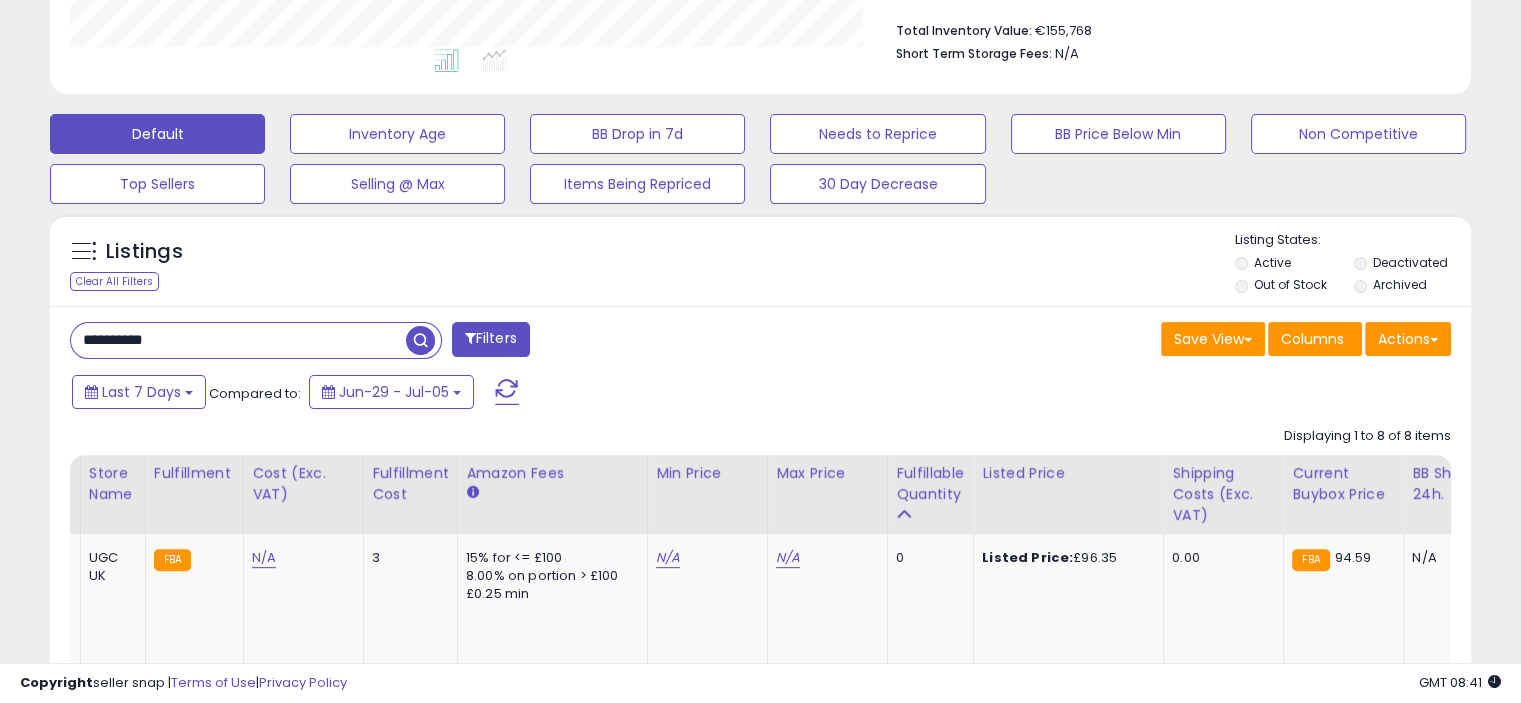 click on "**********" at bounding box center [238, 340] 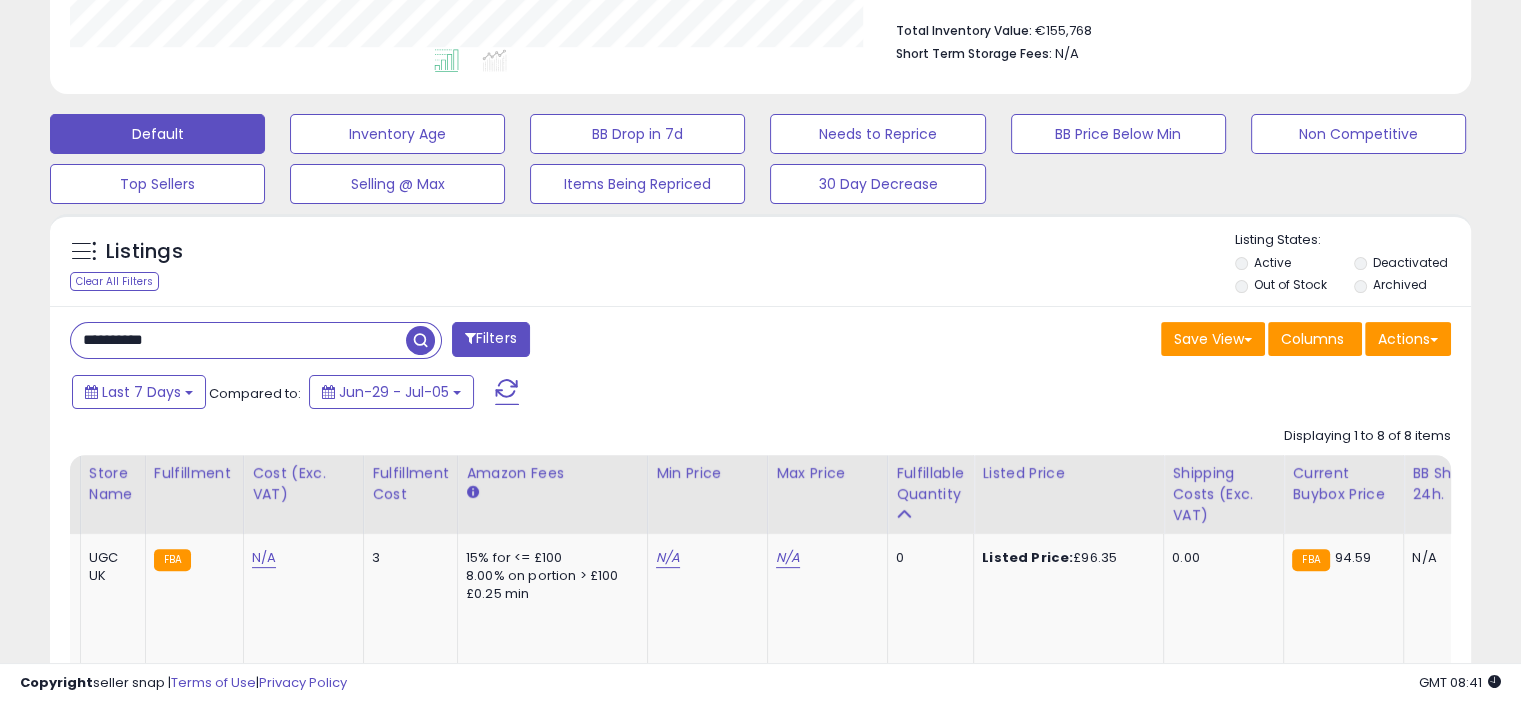 paste 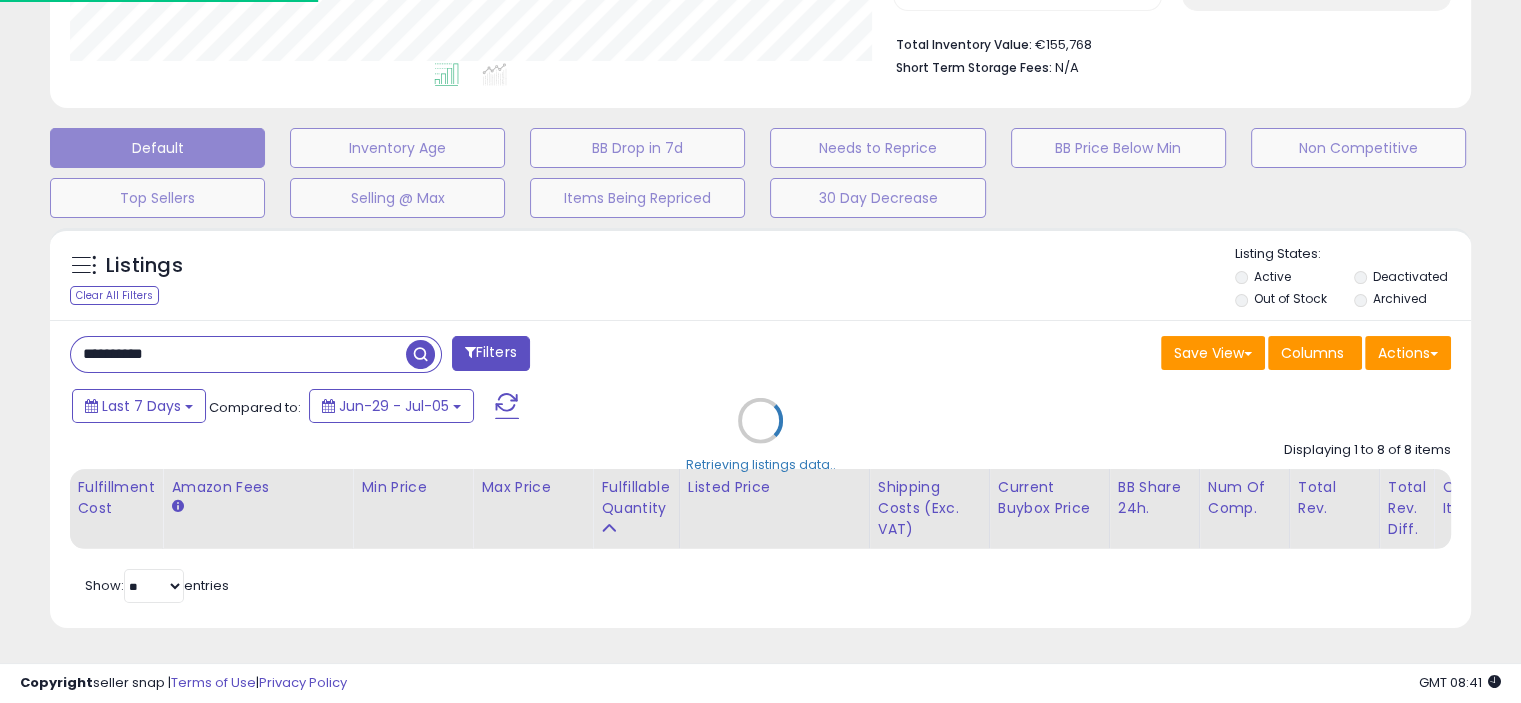 scroll, scrollTop: 999589, scrollLeft: 999168, axis: both 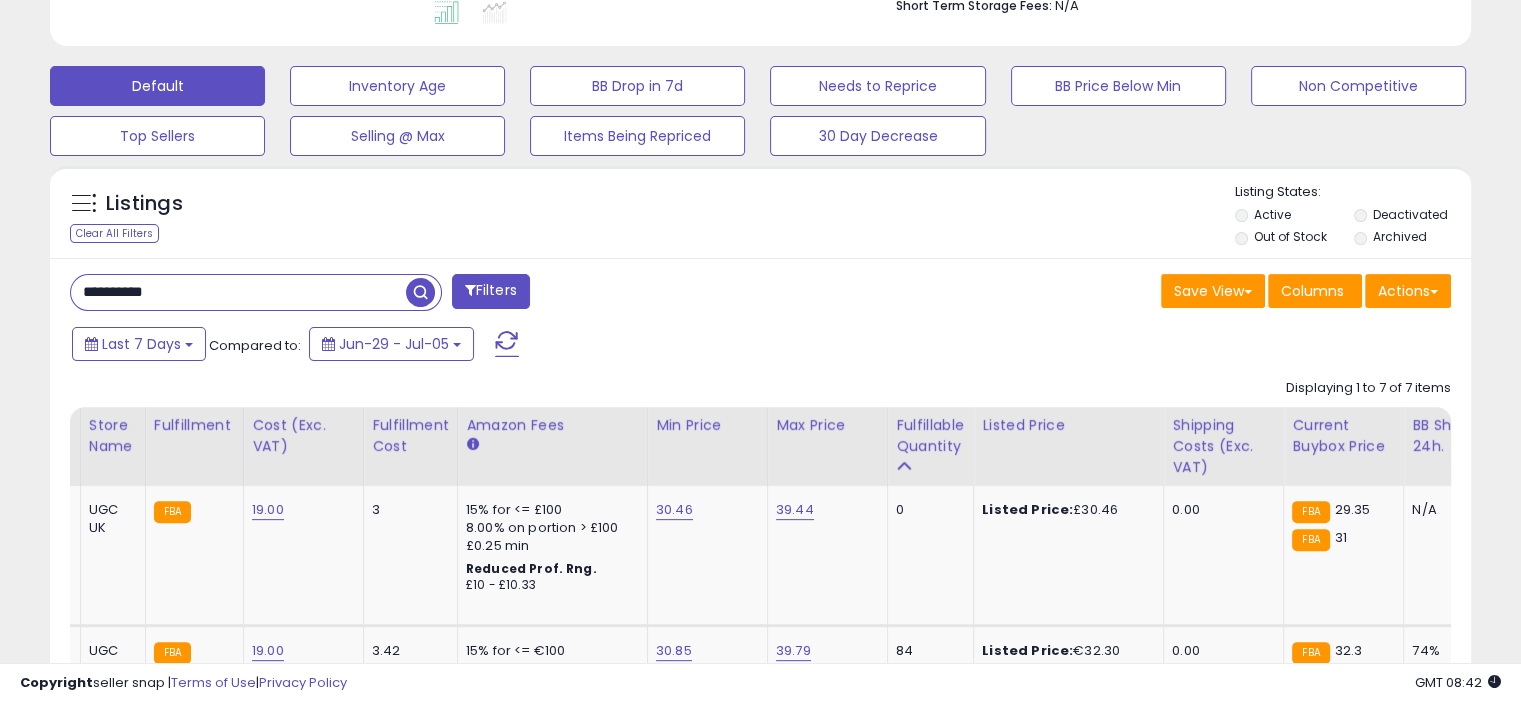 click on "**********" at bounding box center (238, 292) 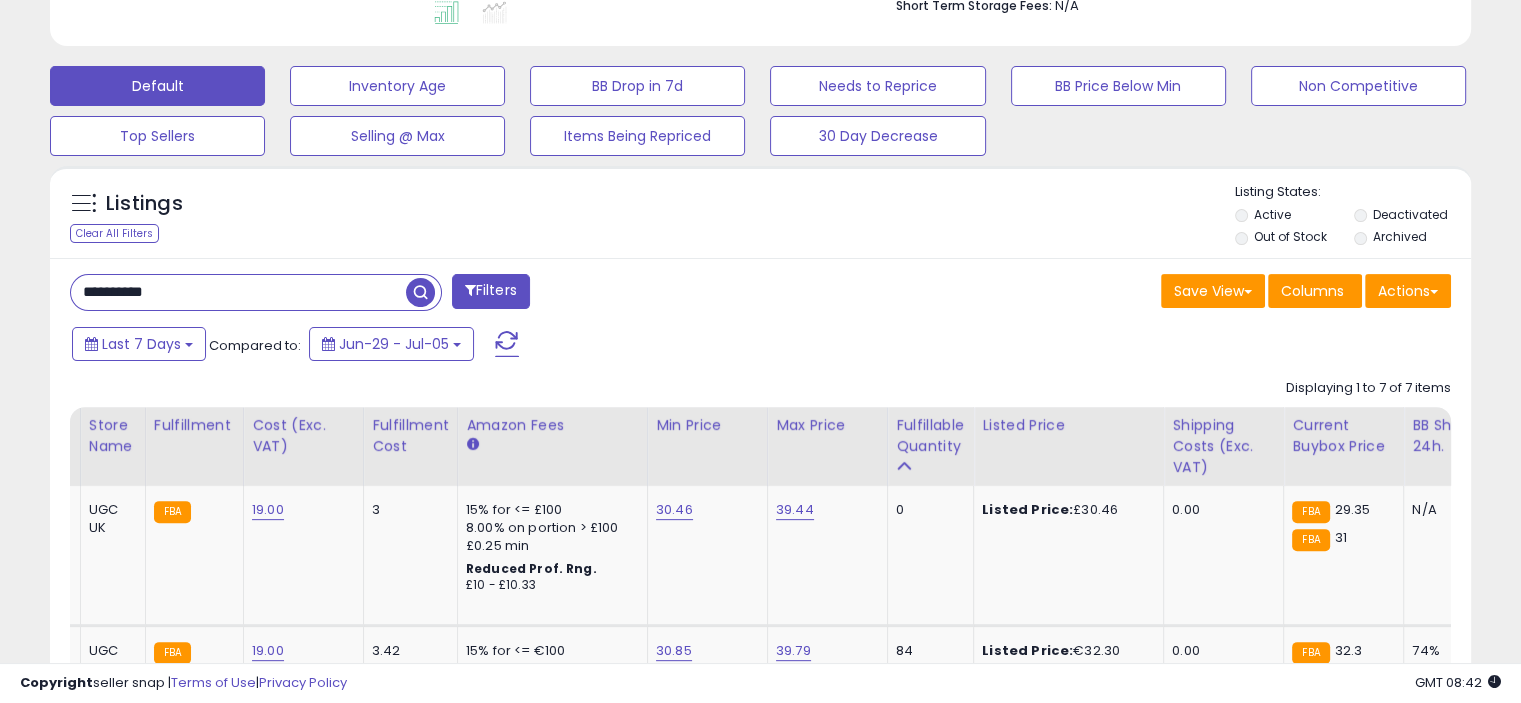 paste 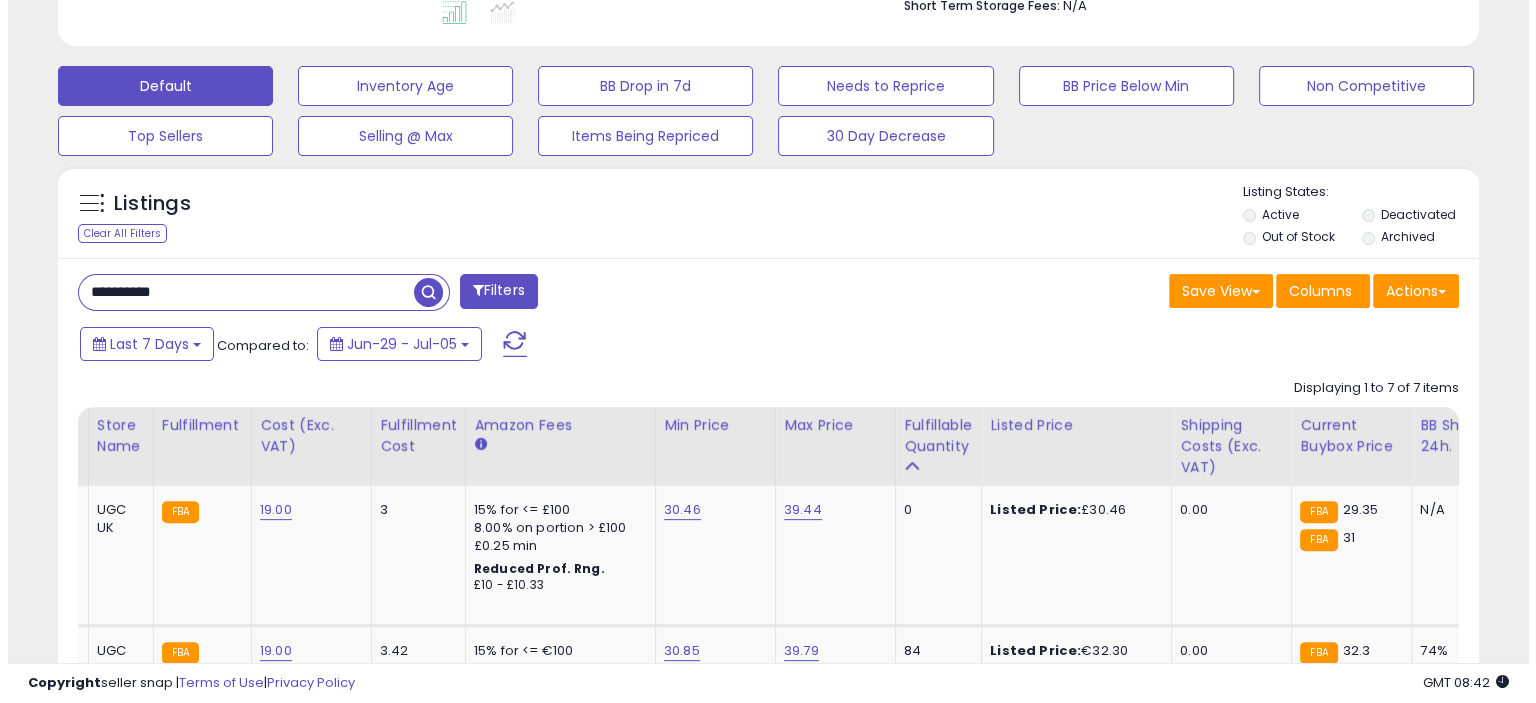 scroll, scrollTop: 516, scrollLeft: 0, axis: vertical 